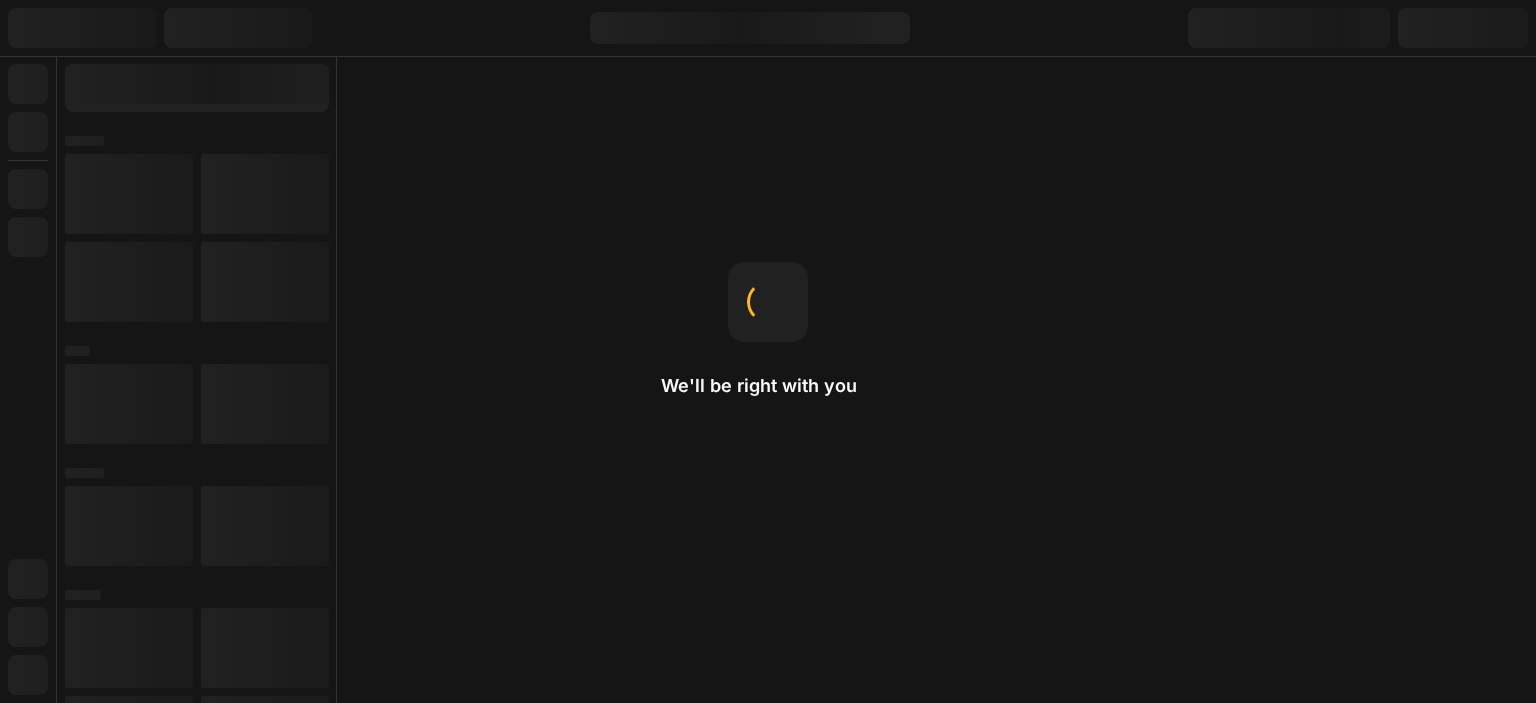 scroll, scrollTop: 0, scrollLeft: 0, axis: both 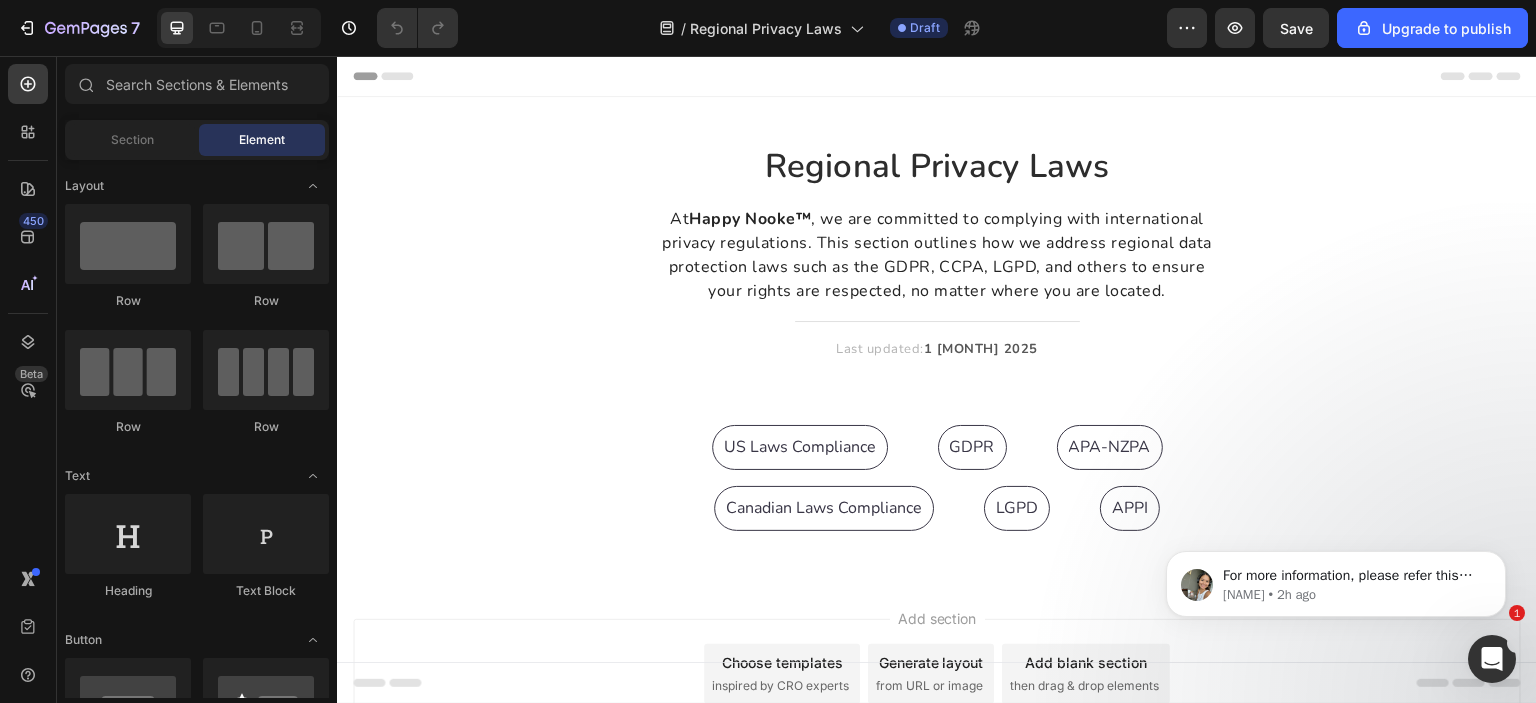 click at bounding box center [1492, 659] 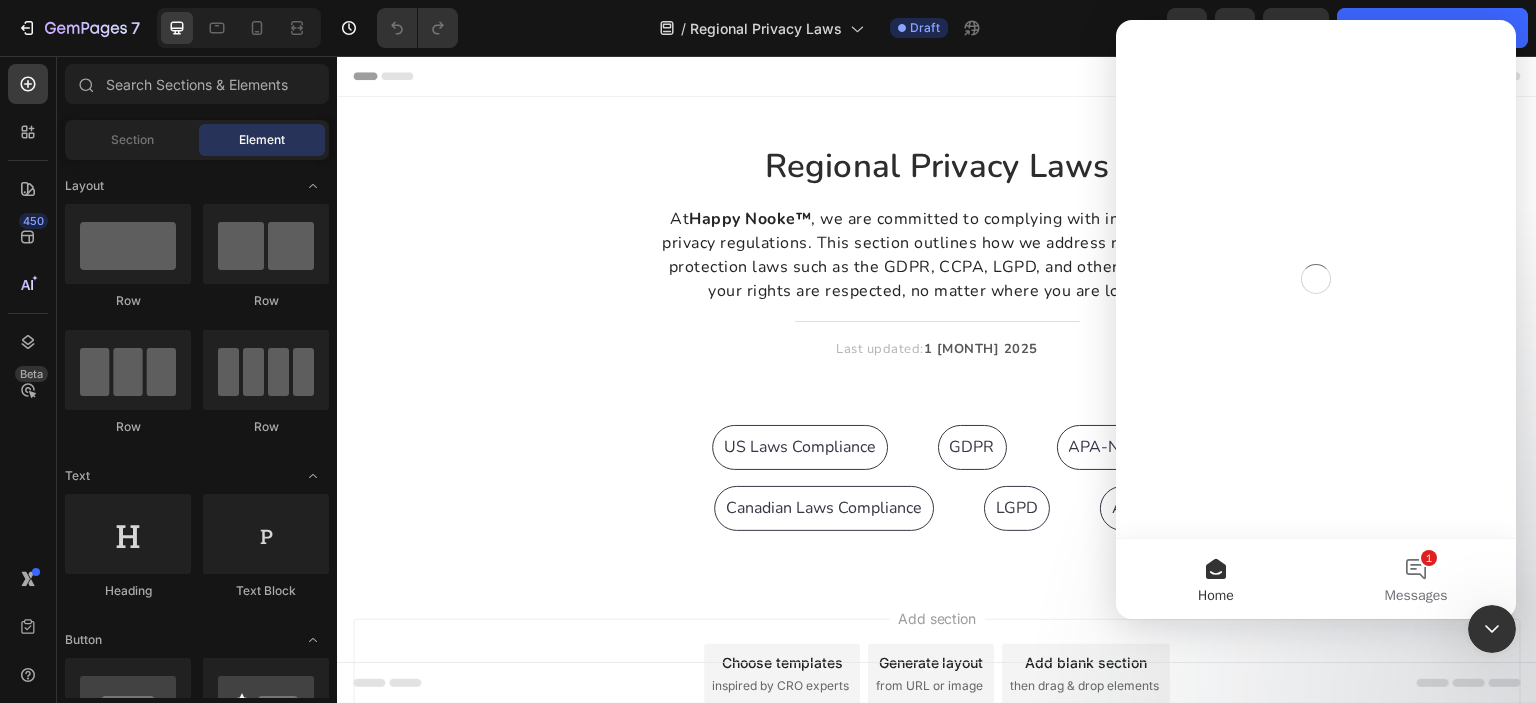 scroll, scrollTop: 0, scrollLeft: 0, axis: both 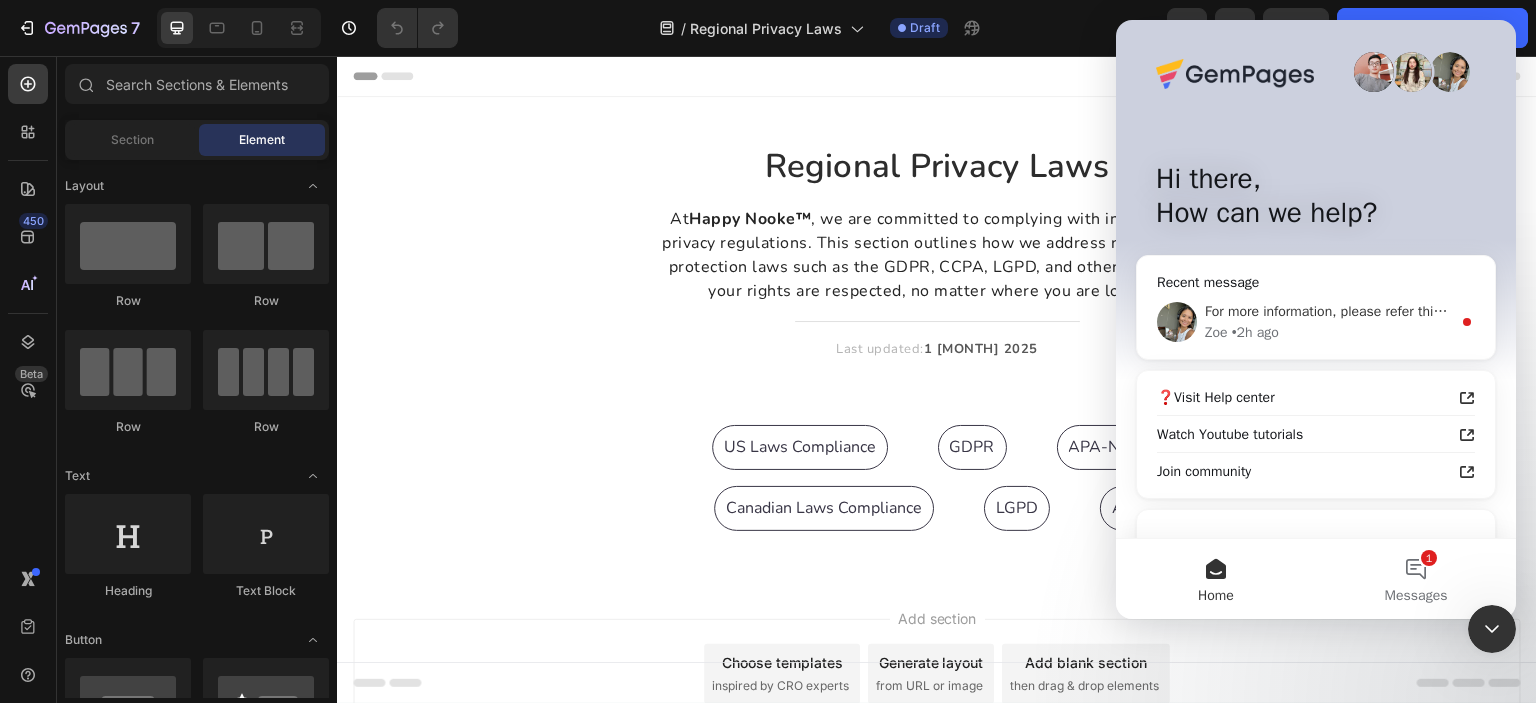 click on "For more information, please refer this link: https://help.gempages.net/articles/change-url-handle" at bounding box center [1507, 311] 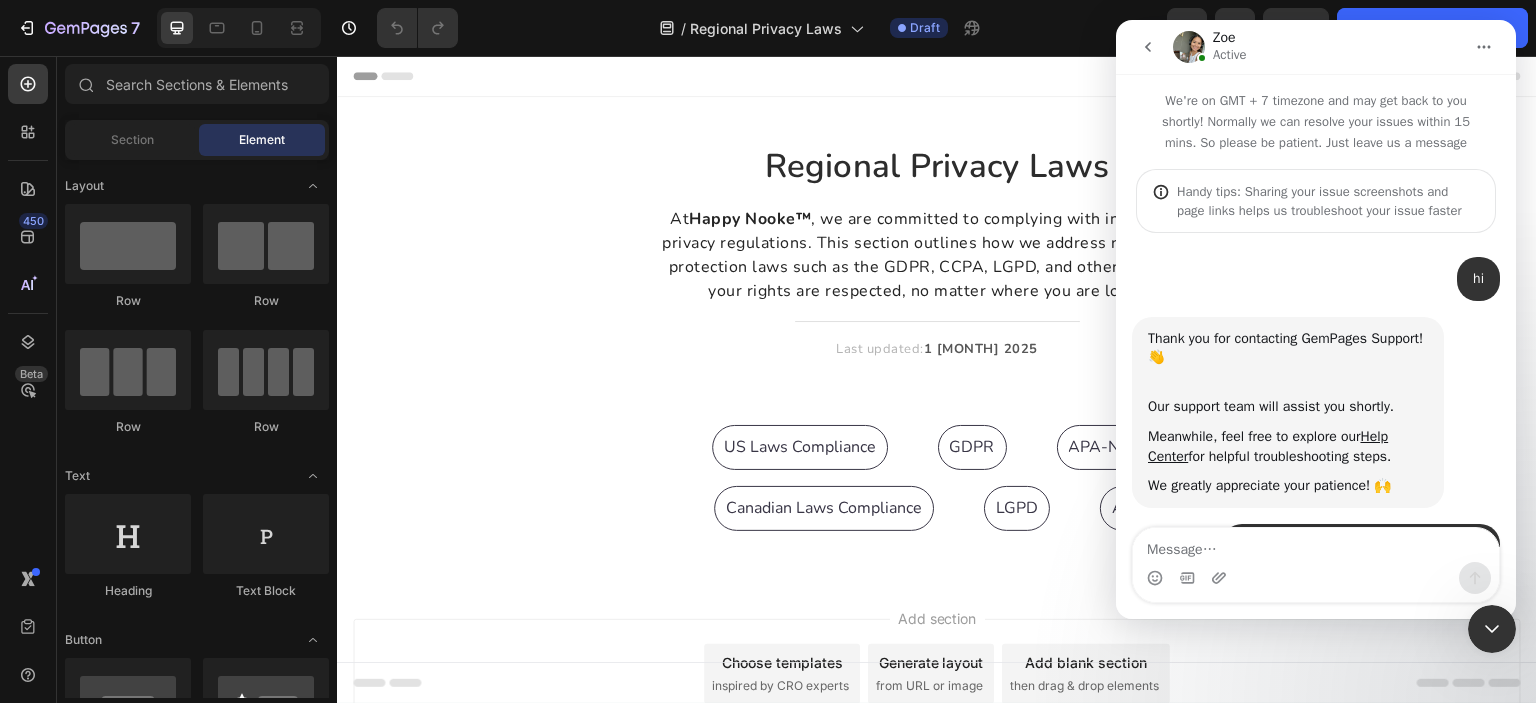 scroll, scrollTop: 2, scrollLeft: 0, axis: vertical 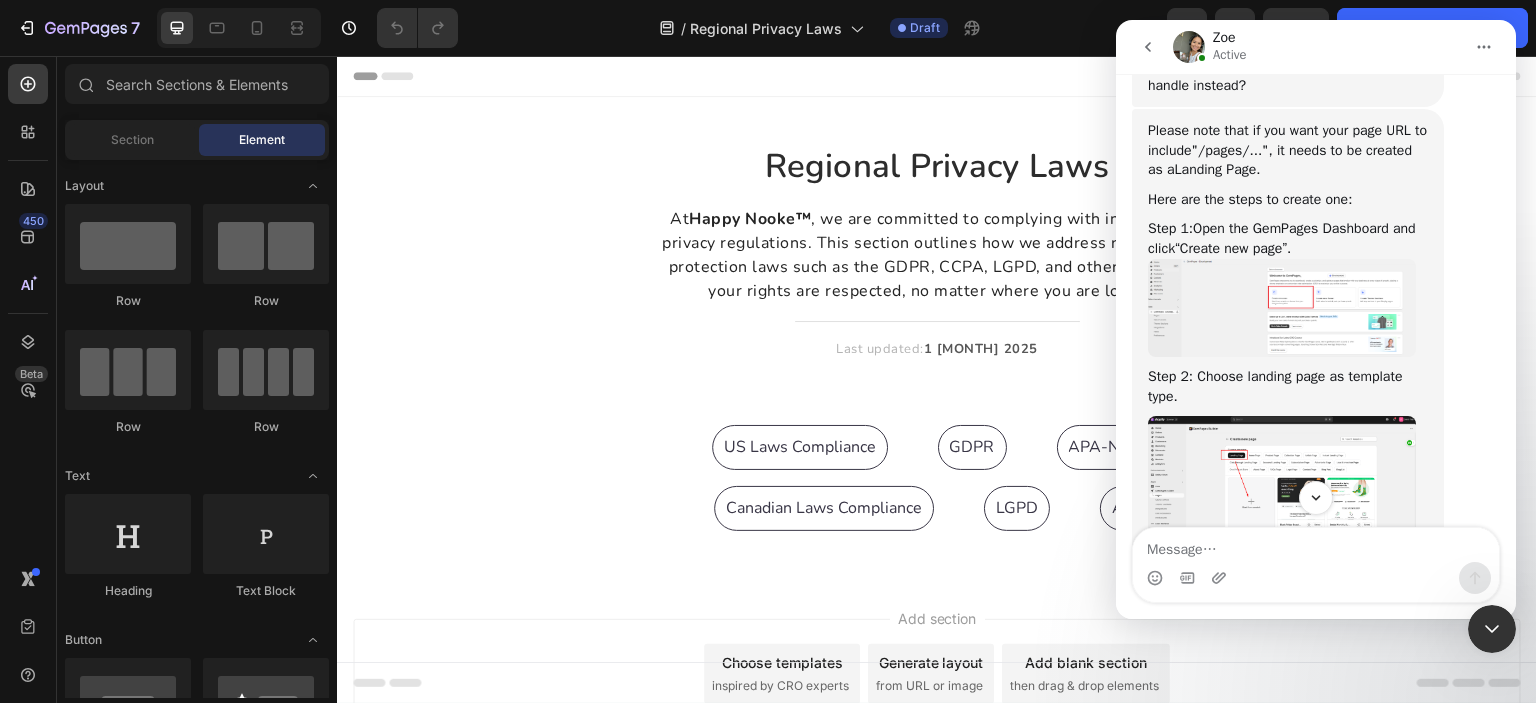 click at bounding box center (1282, 308) 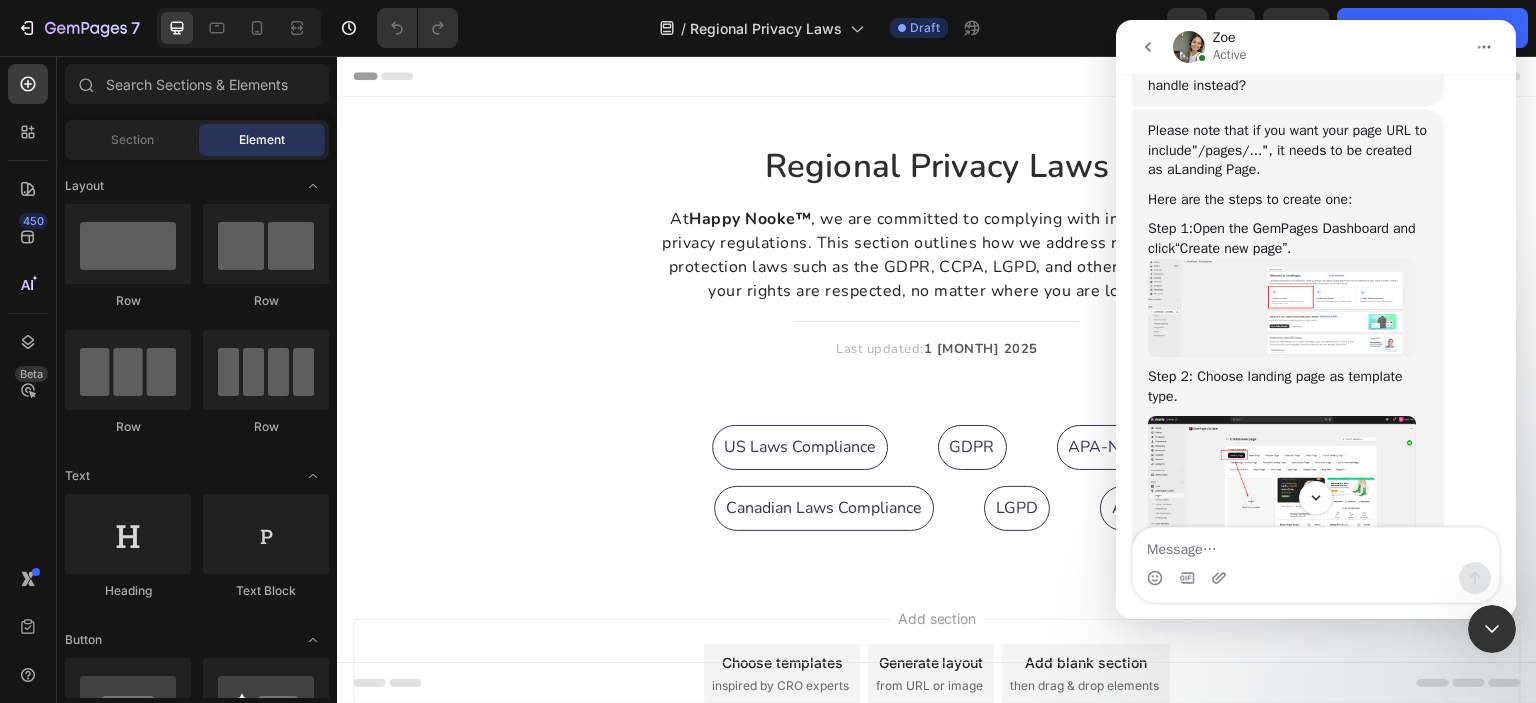scroll, scrollTop: 0, scrollLeft: 0, axis: both 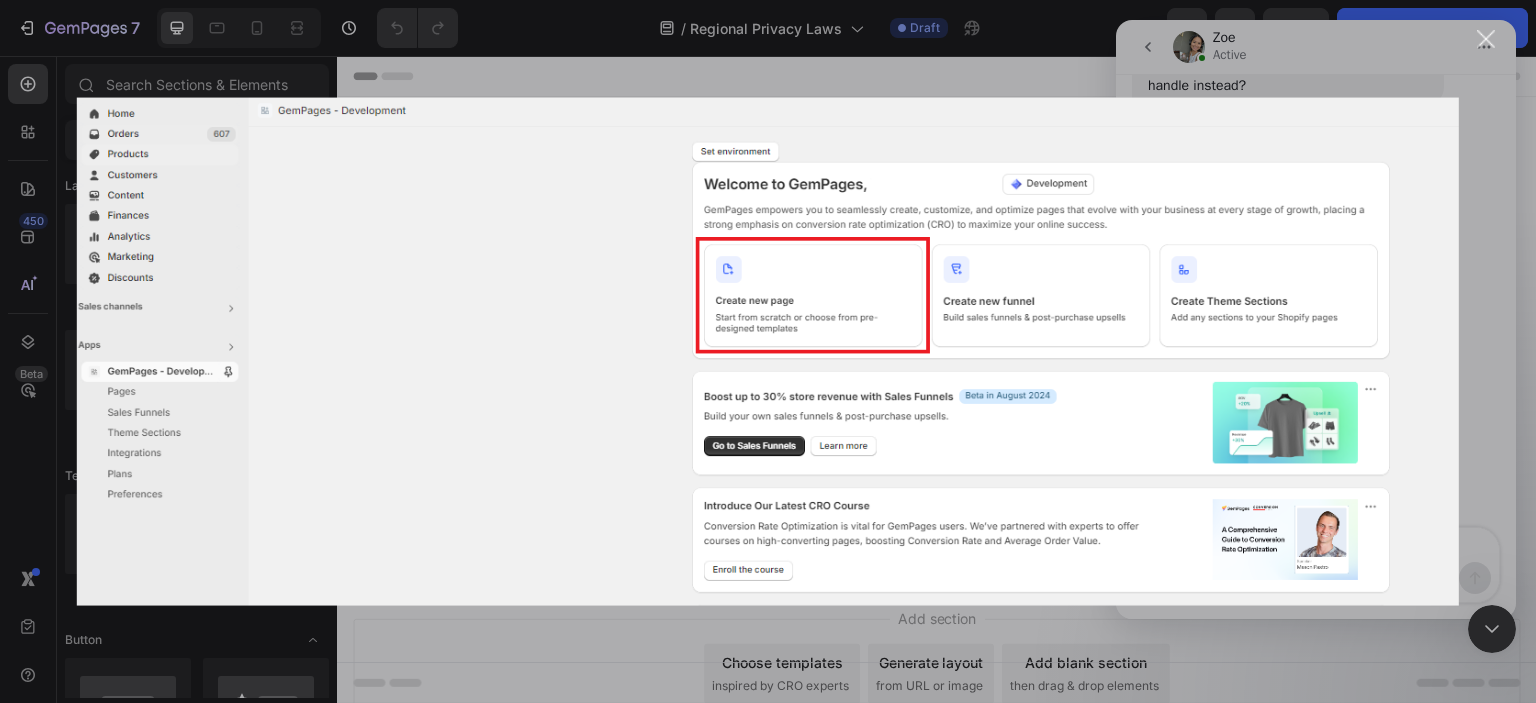 click at bounding box center (1486, 39) 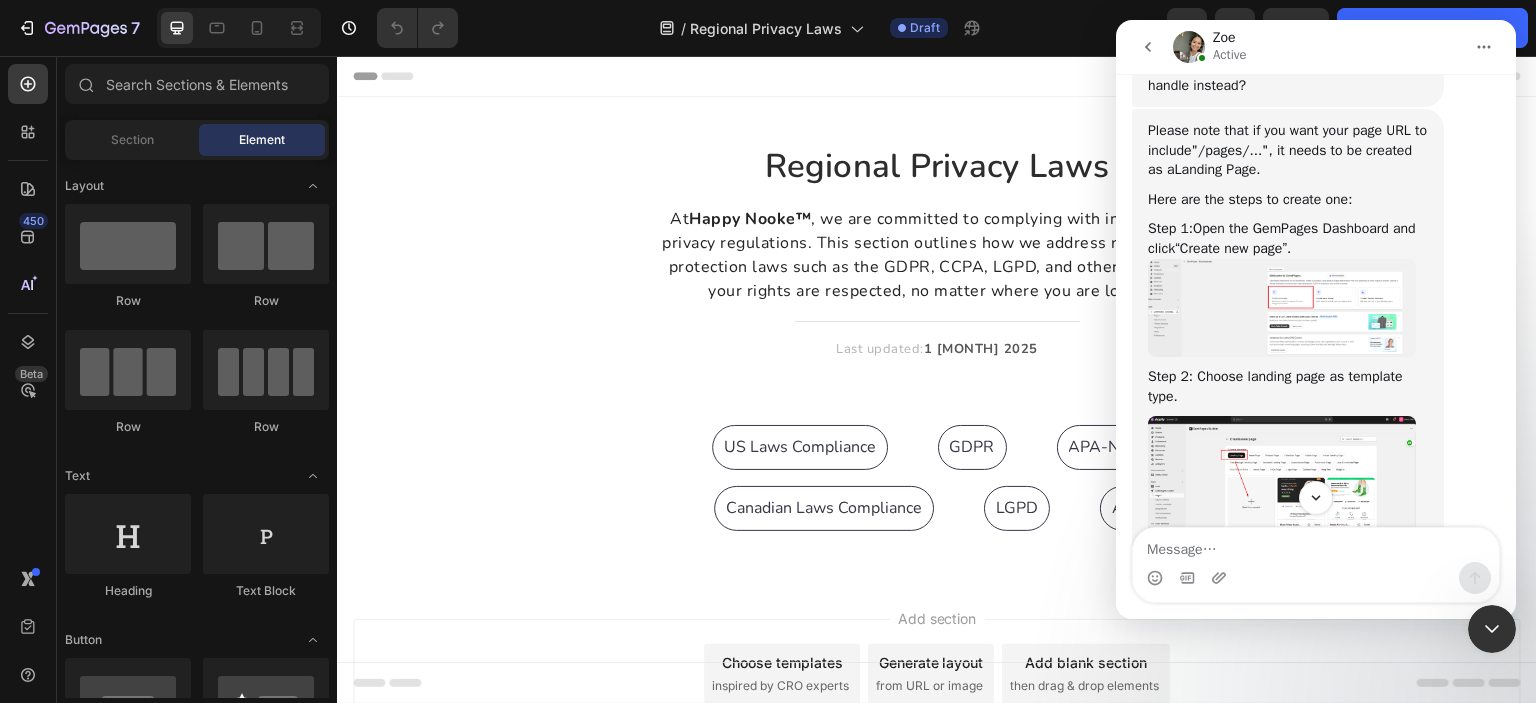 scroll, scrollTop: 848, scrollLeft: 0, axis: vertical 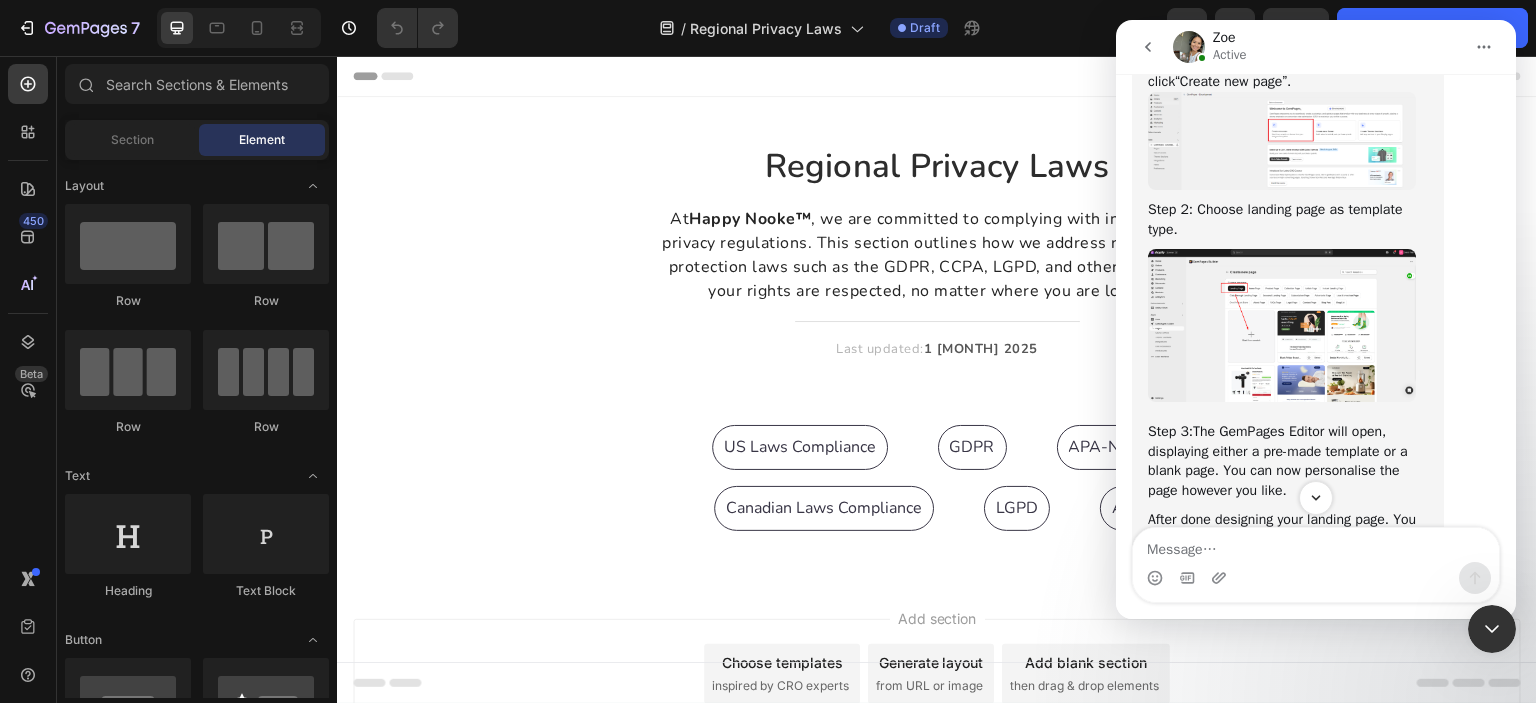 click at bounding box center [1282, 325] 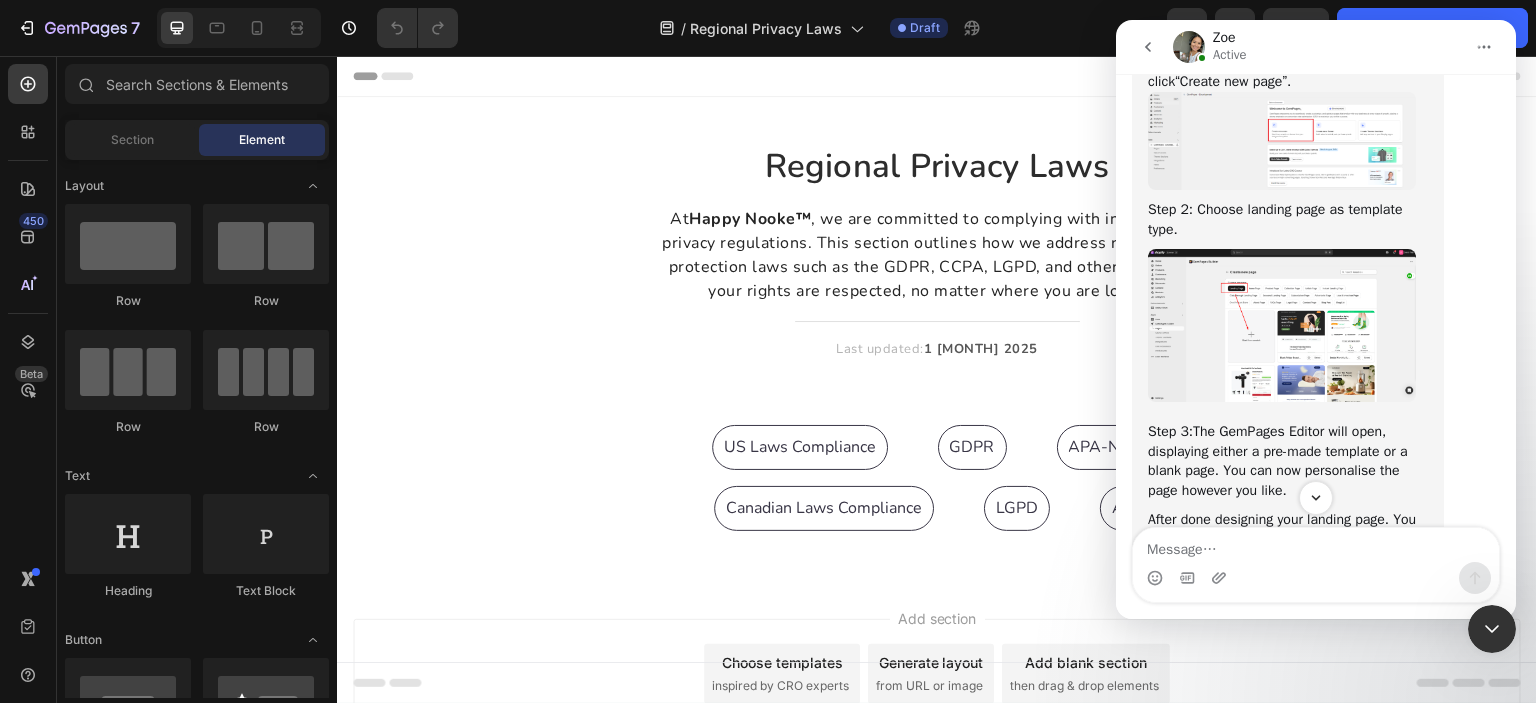scroll, scrollTop: 0, scrollLeft: 0, axis: both 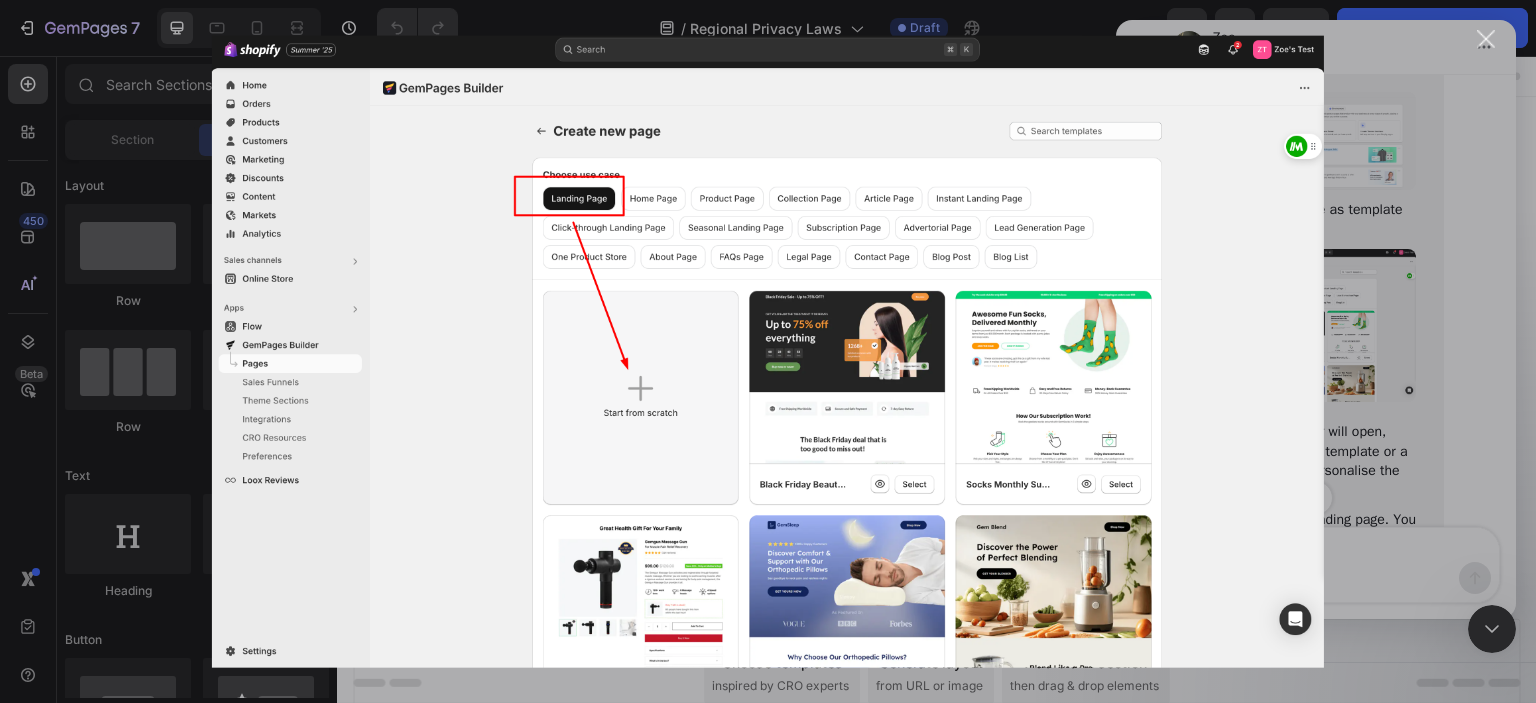 click at bounding box center [768, 351] 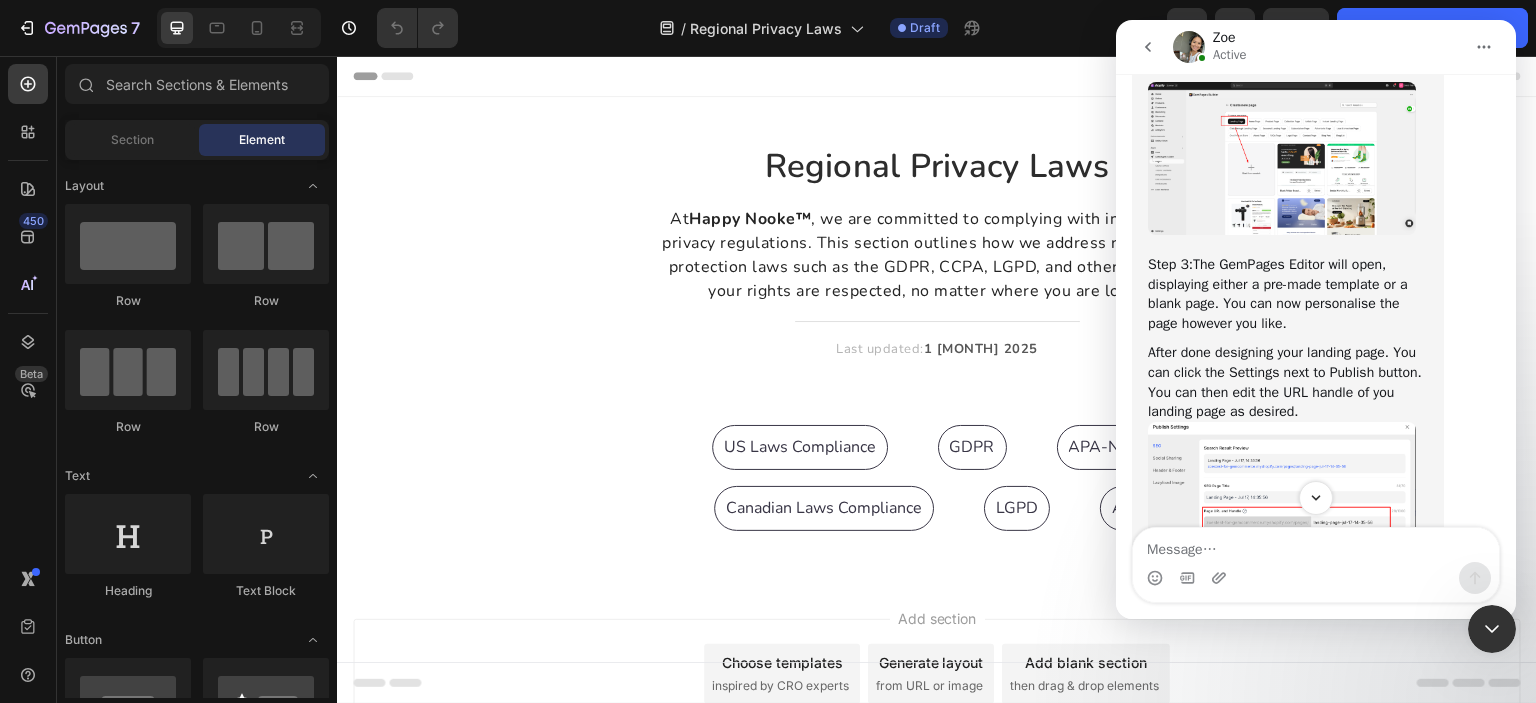 scroll, scrollTop: 1181, scrollLeft: 0, axis: vertical 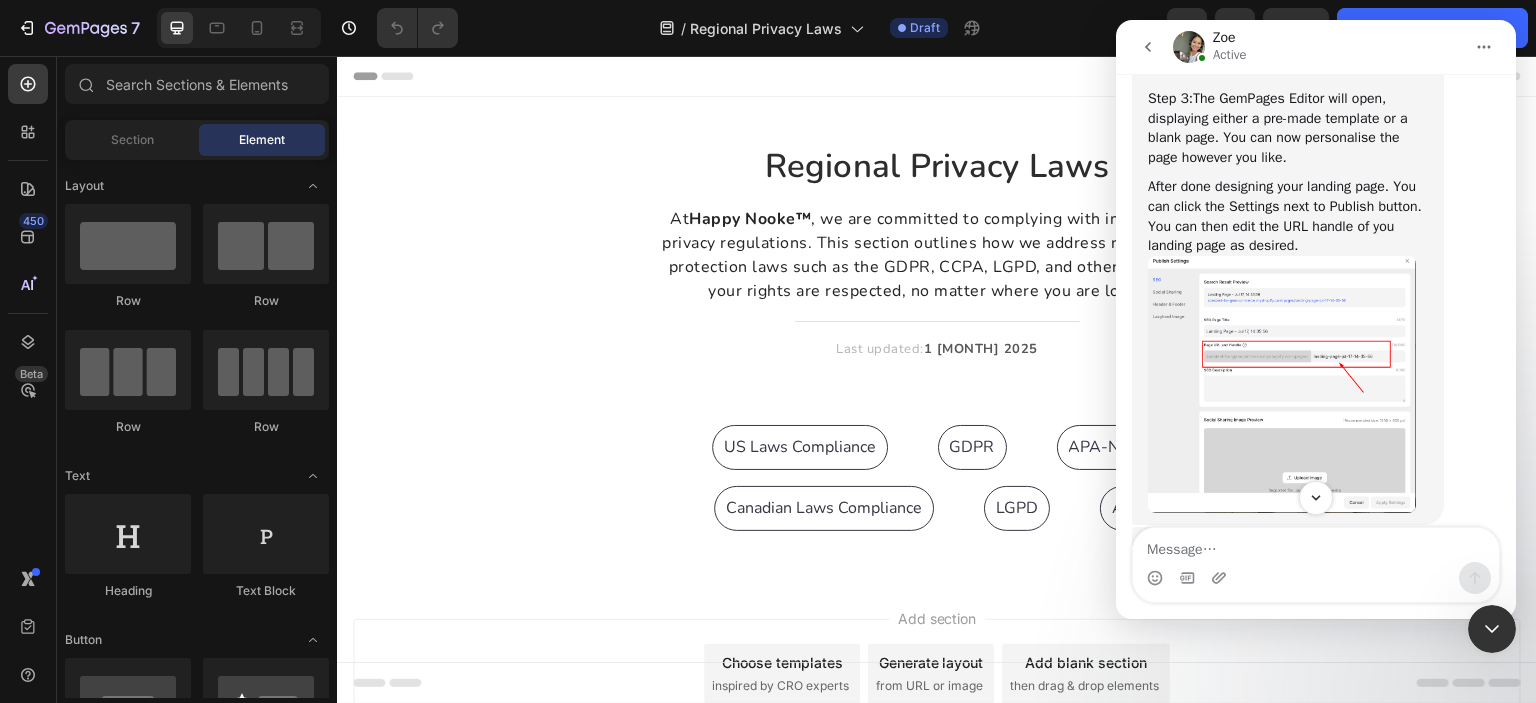 click at bounding box center [1282, 385] 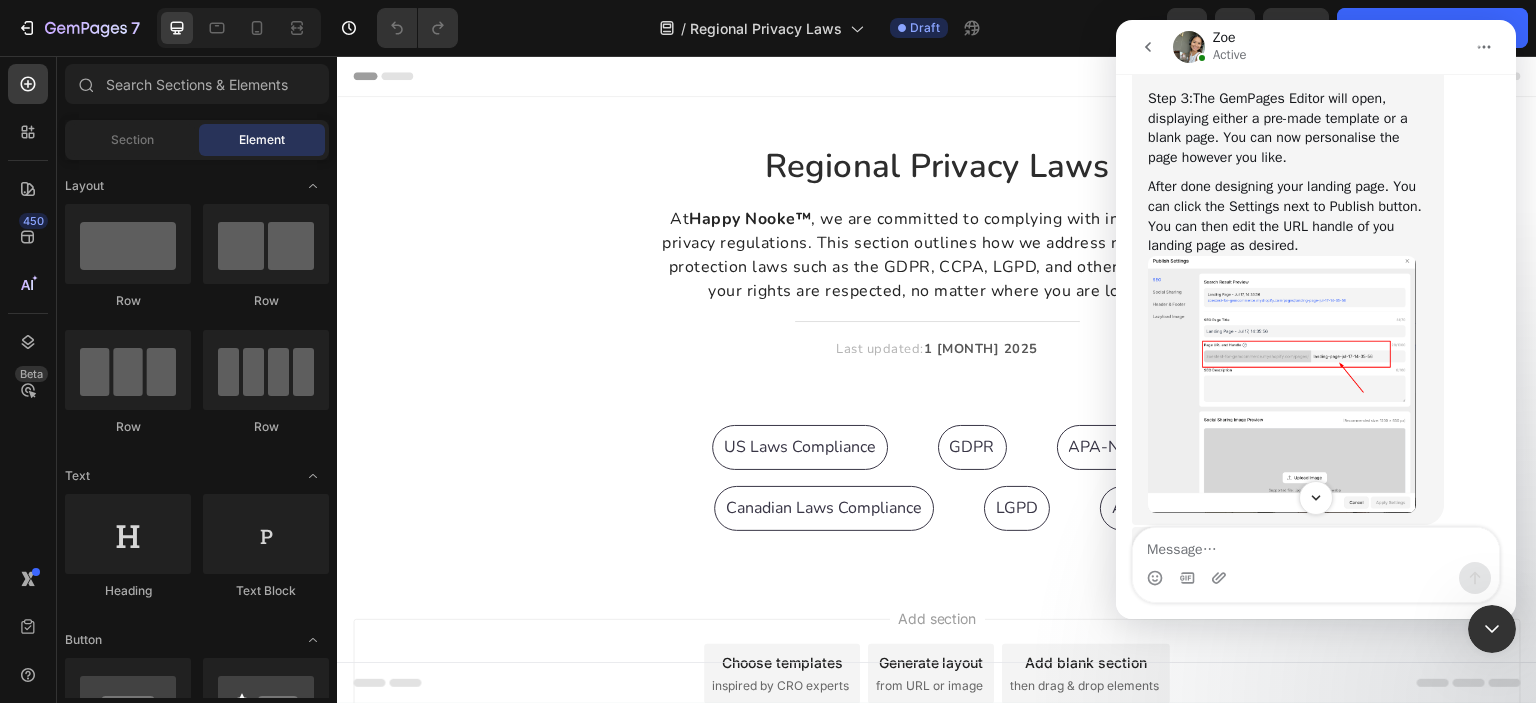 scroll, scrollTop: 0, scrollLeft: 0, axis: both 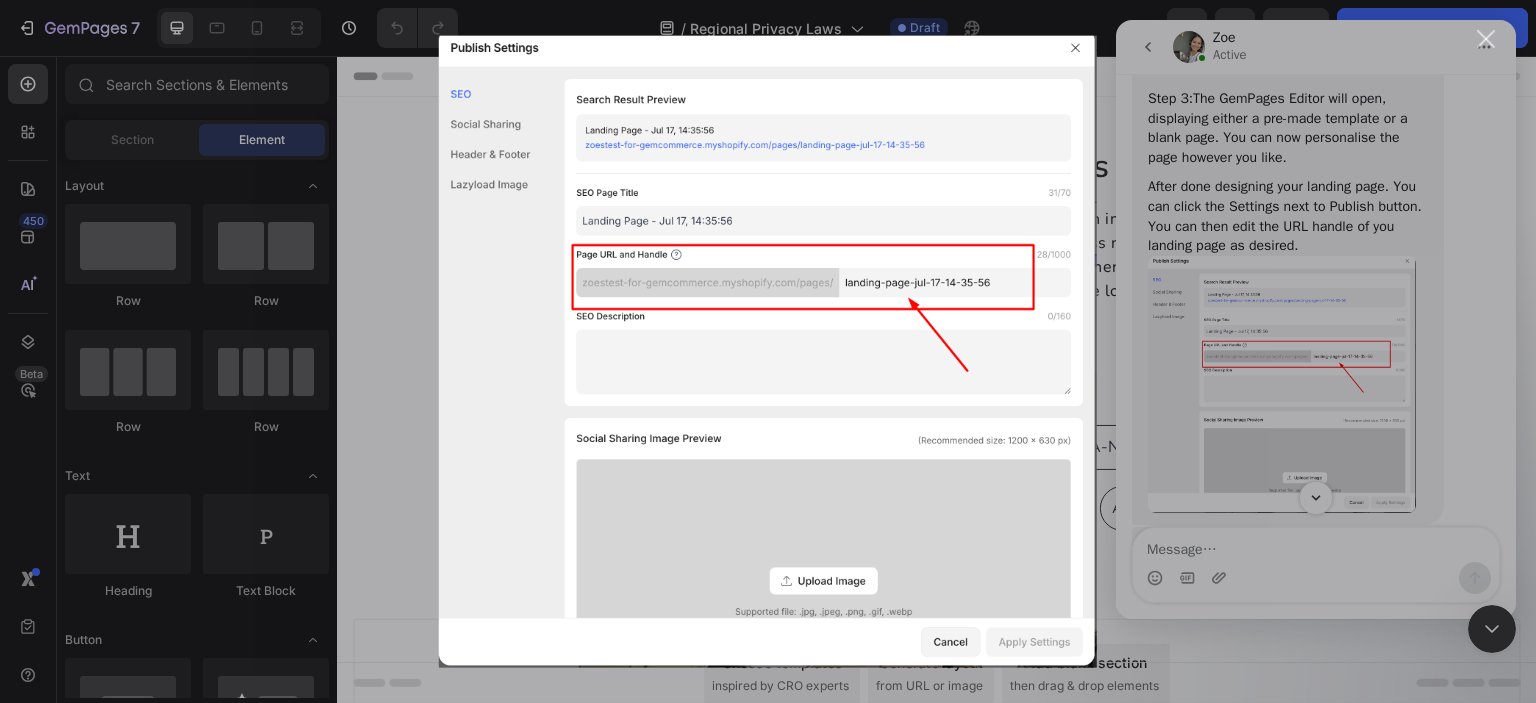 click at bounding box center (768, 351) 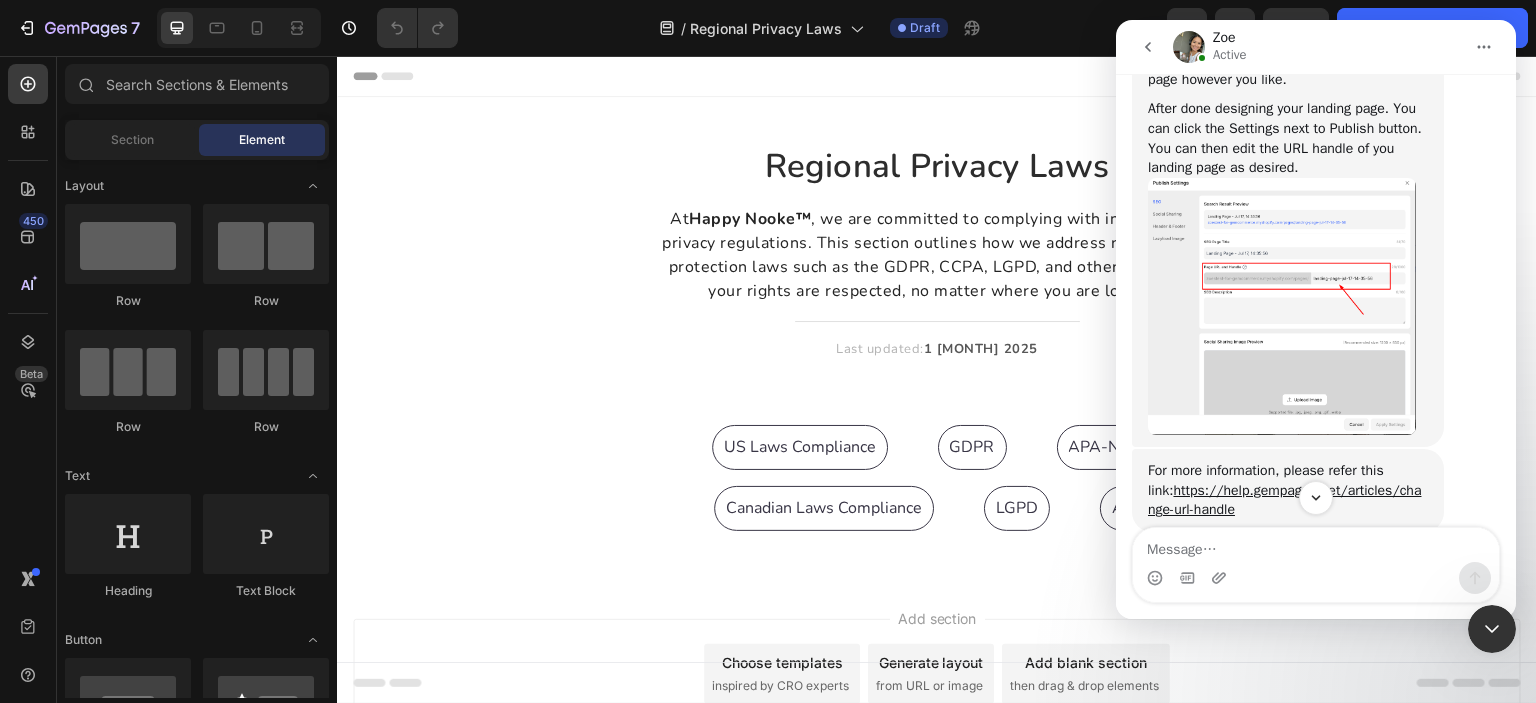 scroll, scrollTop: 1305, scrollLeft: 0, axis: vertical 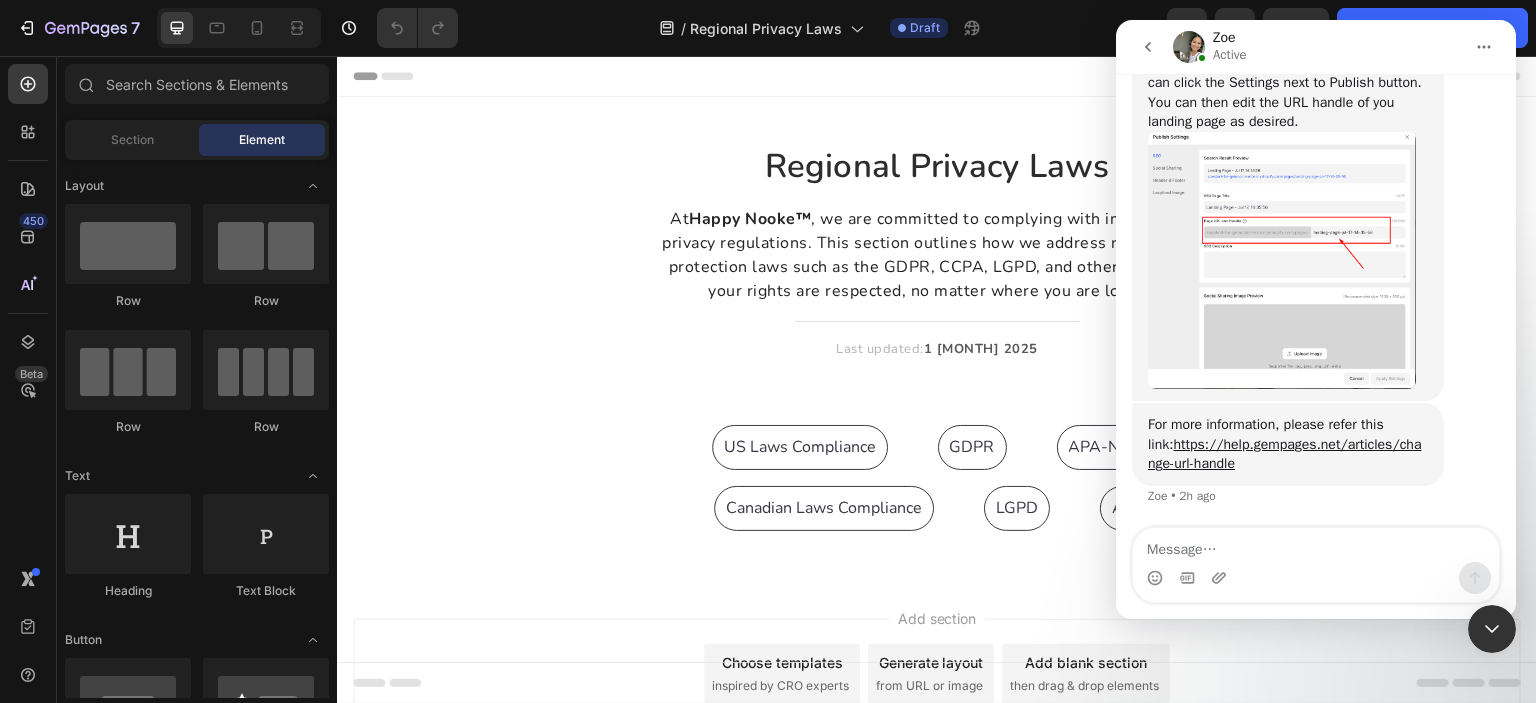 click at bounding box center (1282, 261) 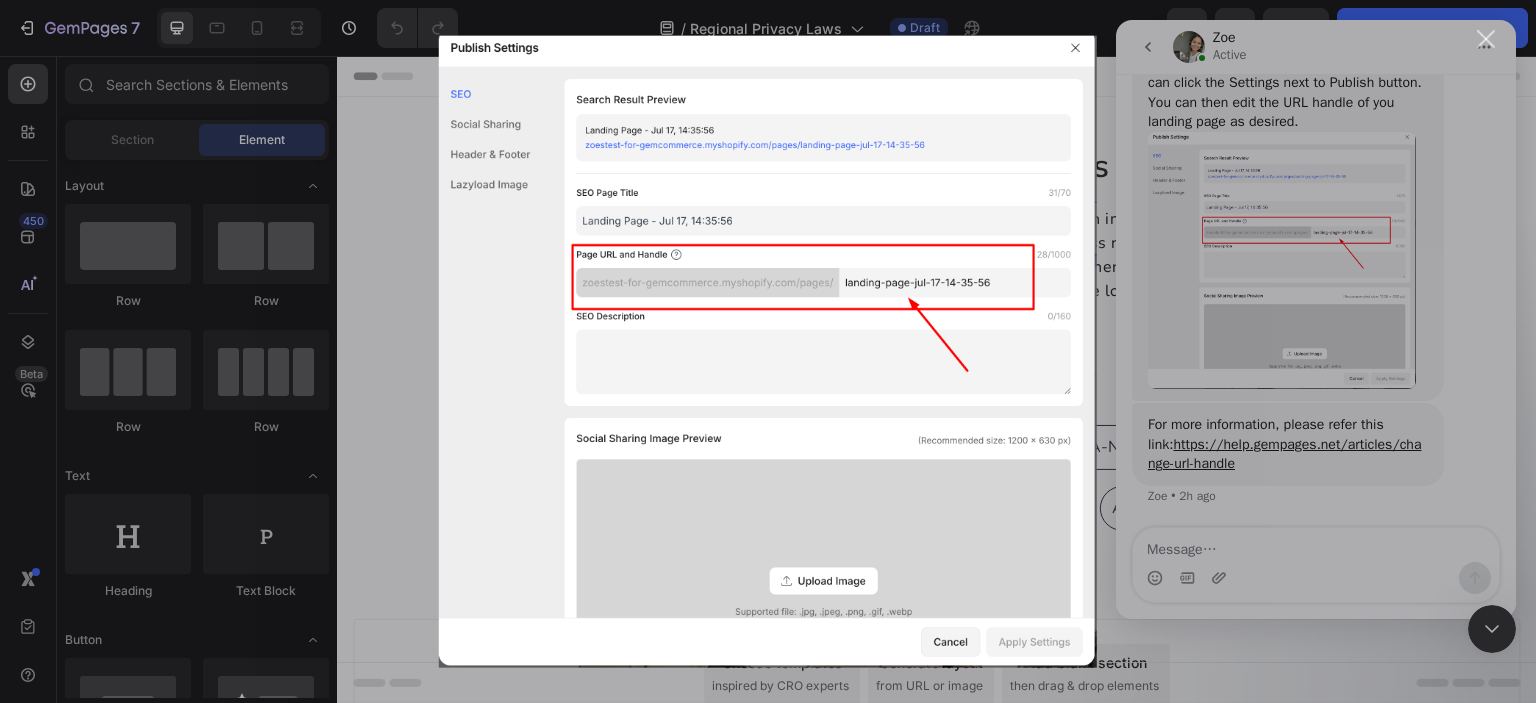 scroll, scrollTop: 0, scrollLeft: 0, axis: both 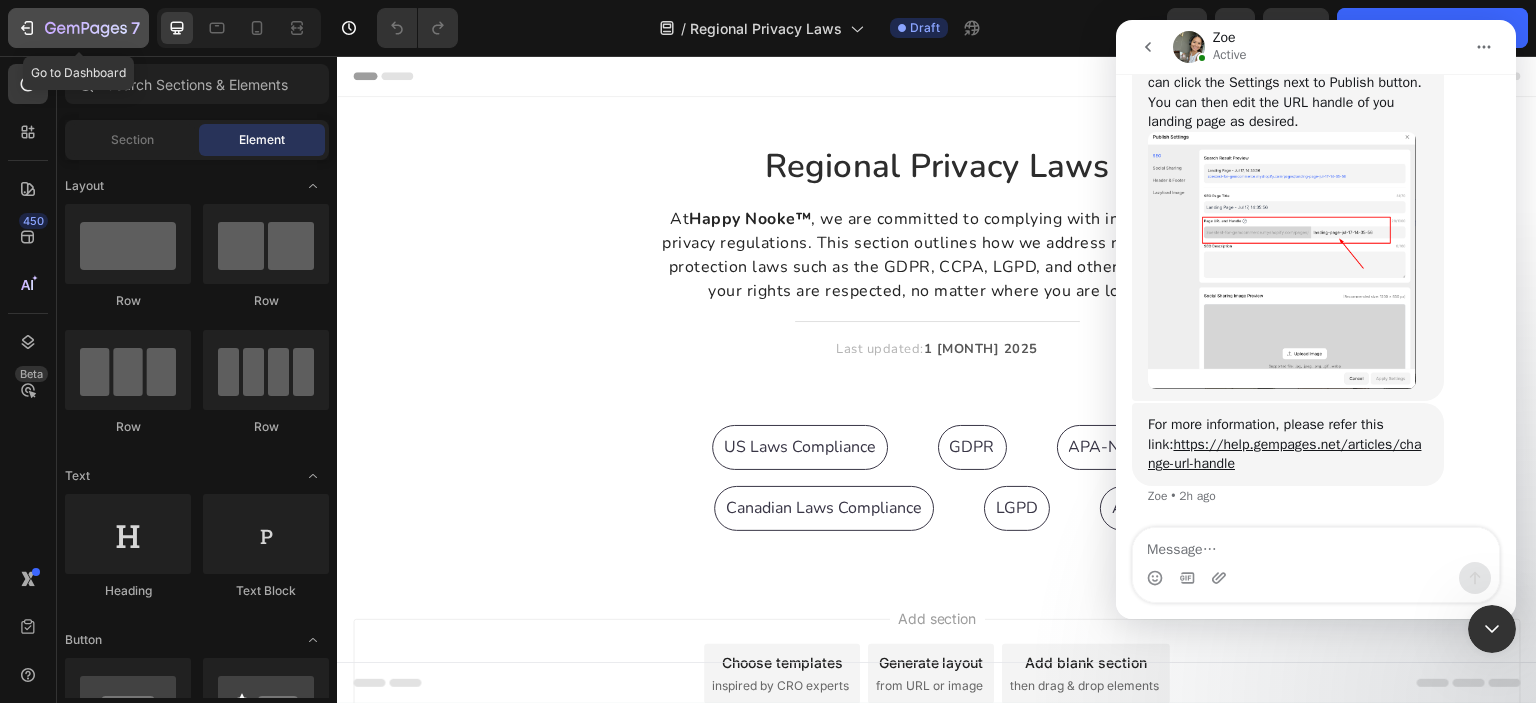 click on "7" 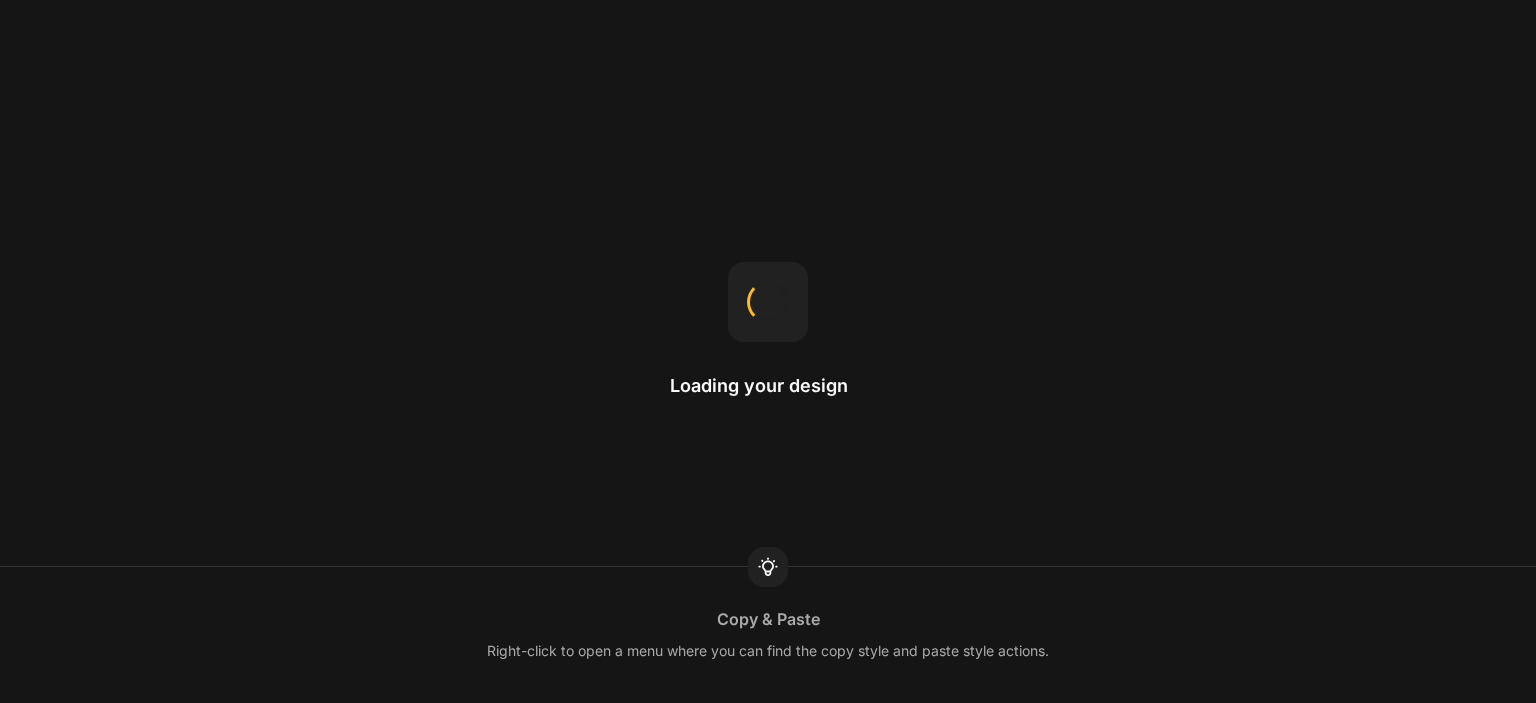 scroll, scrollTop: 0, scrollLeft: 0, axis: both 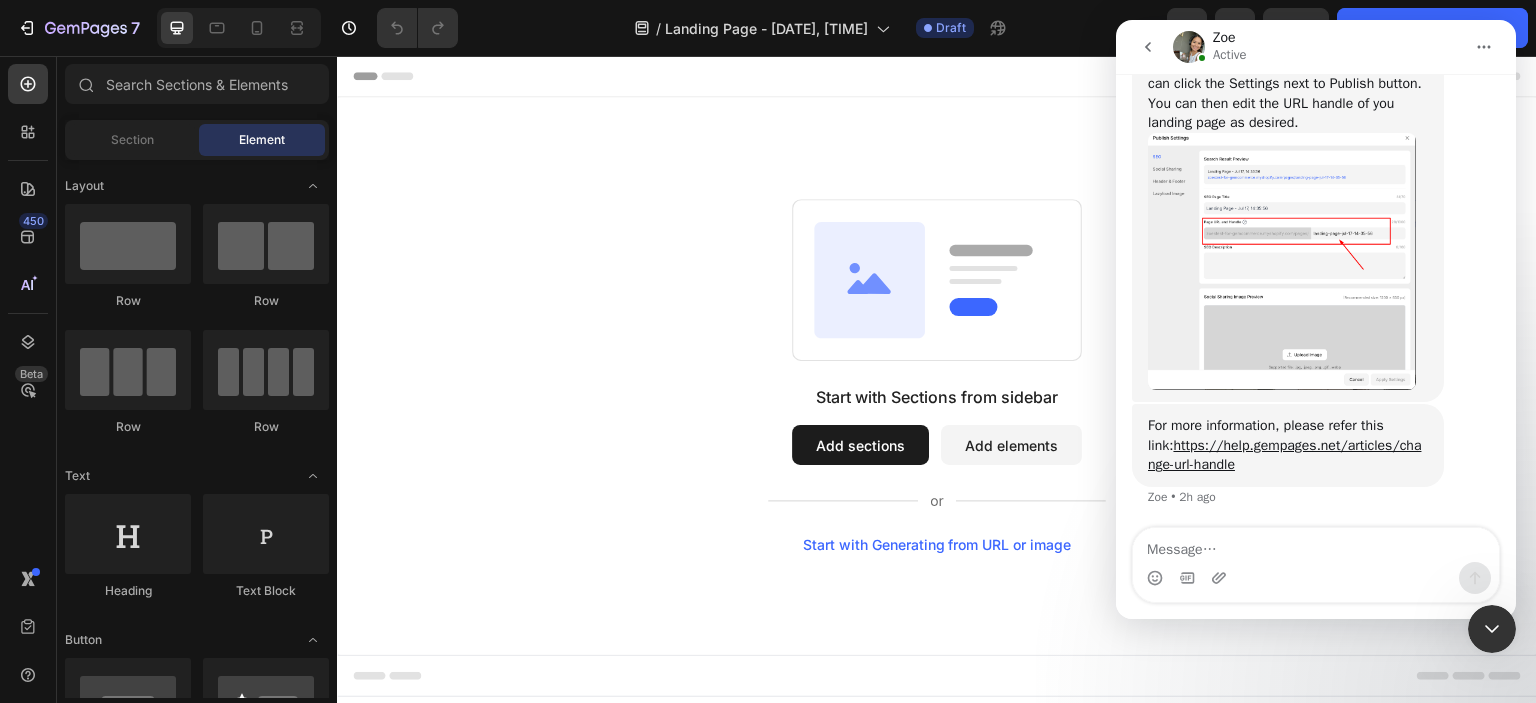 click on "/ Landing Page - [DATE], [TIME] Draft" 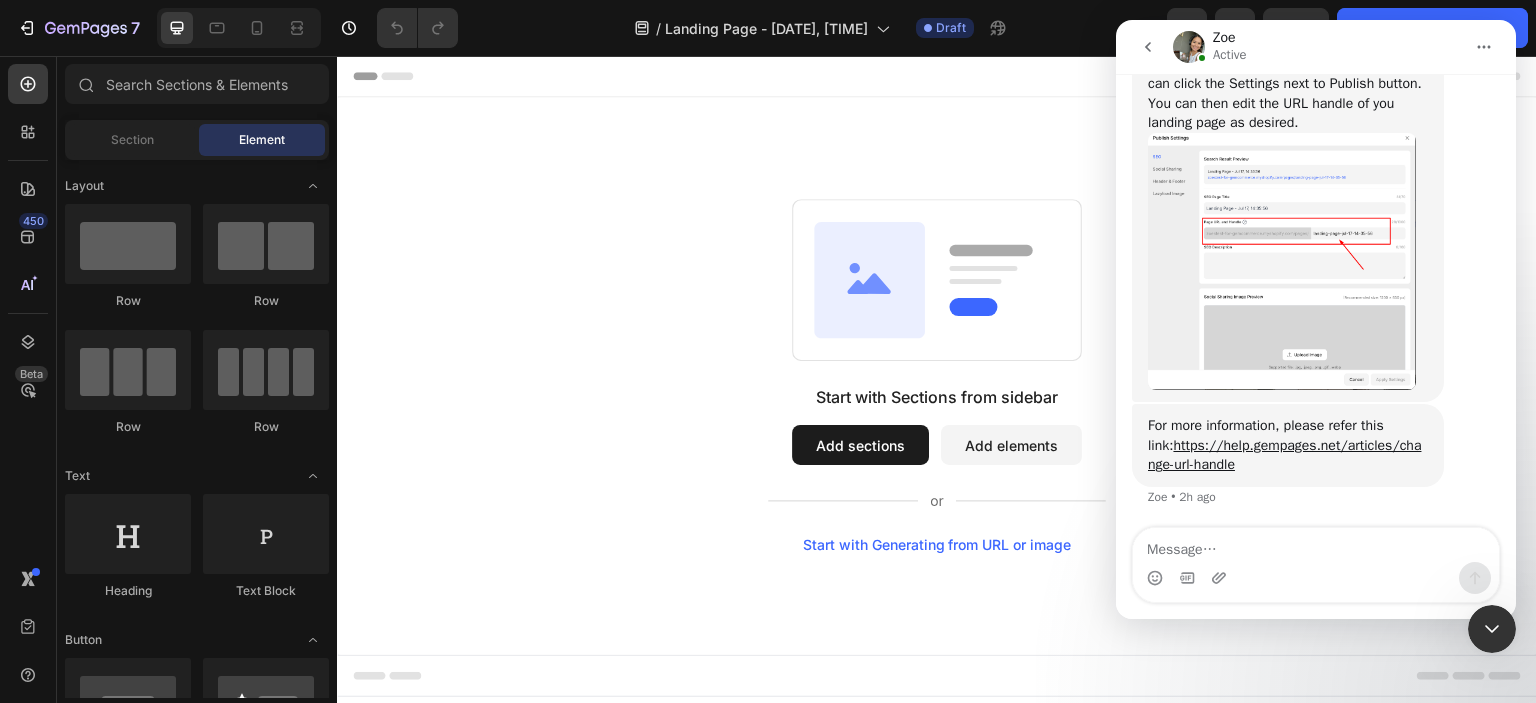 drag, startPoint x: 1492, startPoint y: 637, endPoint x: 2483, endPoint y: 1025, distance: 1064.2485 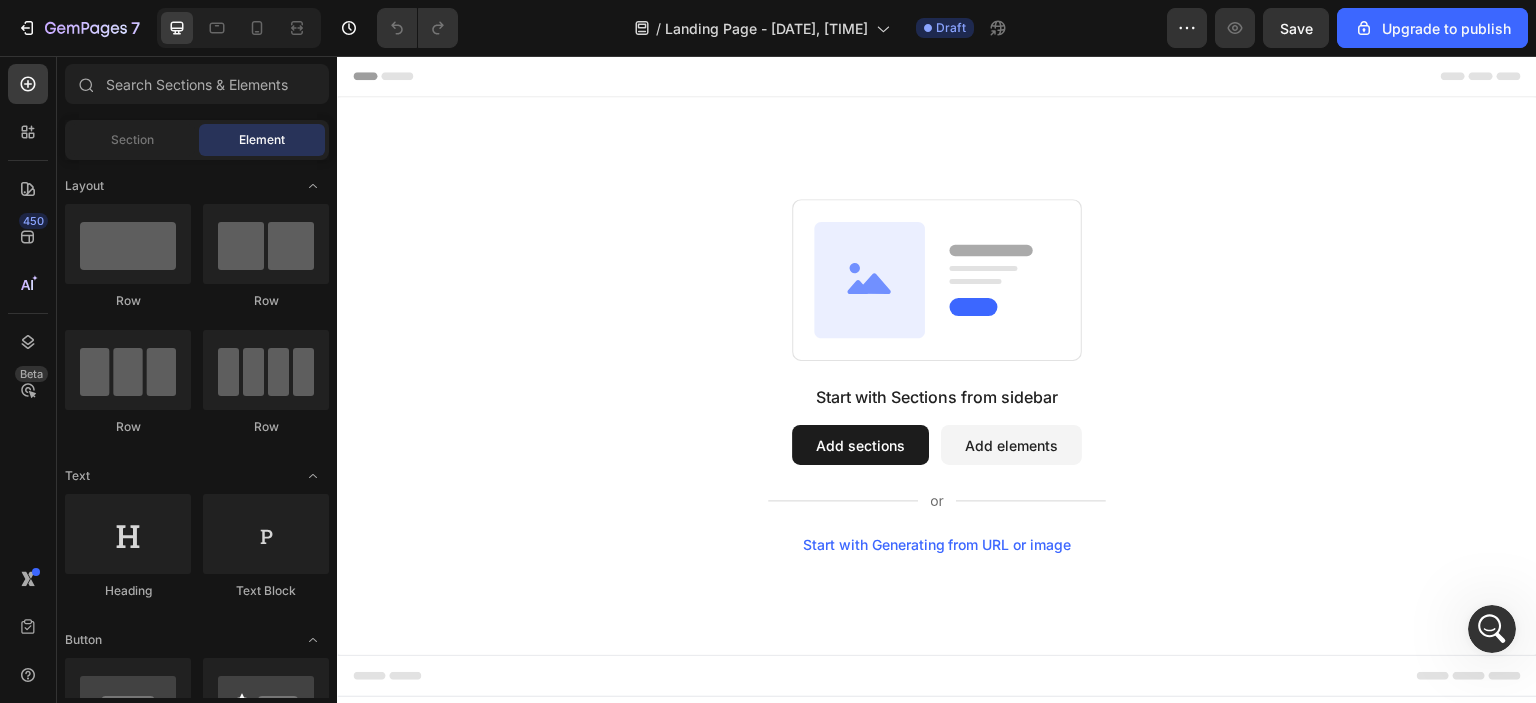 scroll, scrollTop: 0, scrollLeft: 0, axis: both 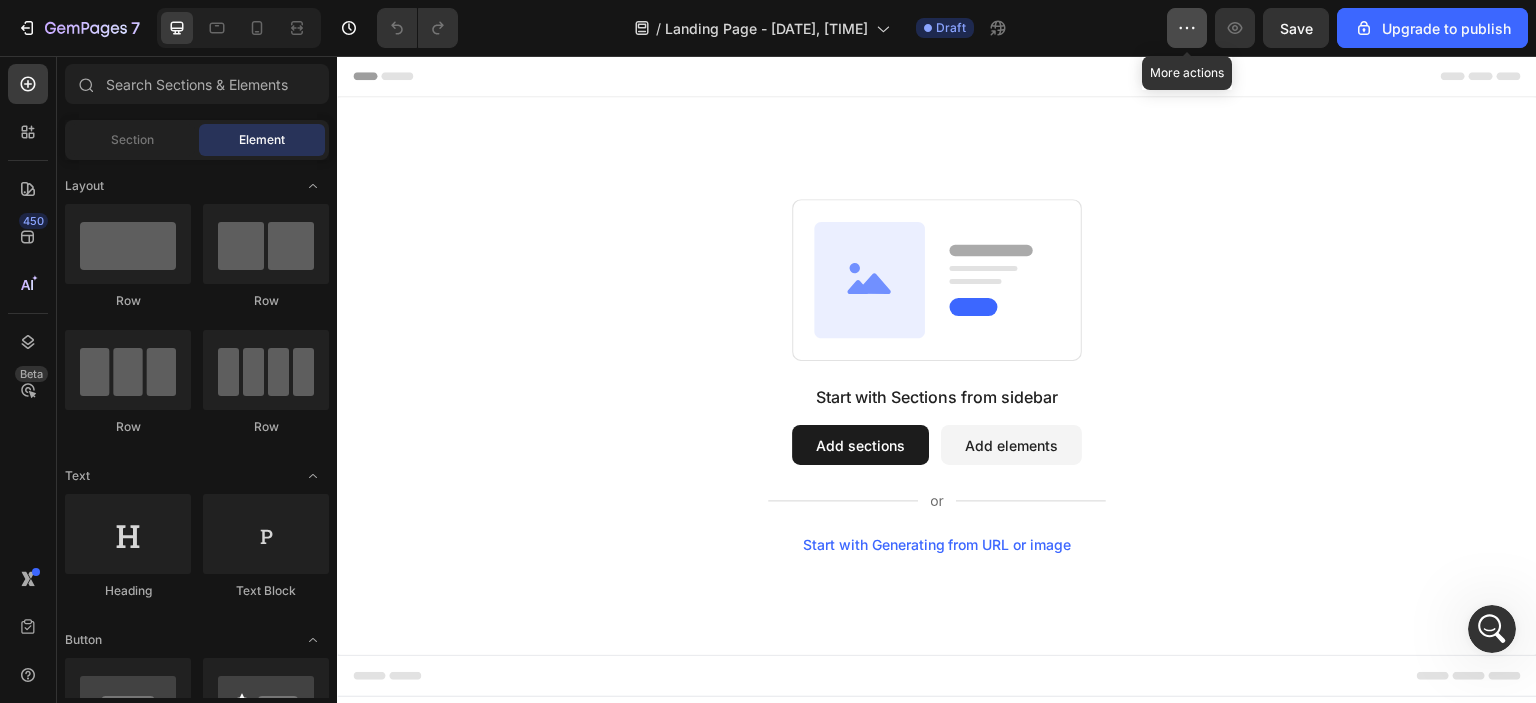 click 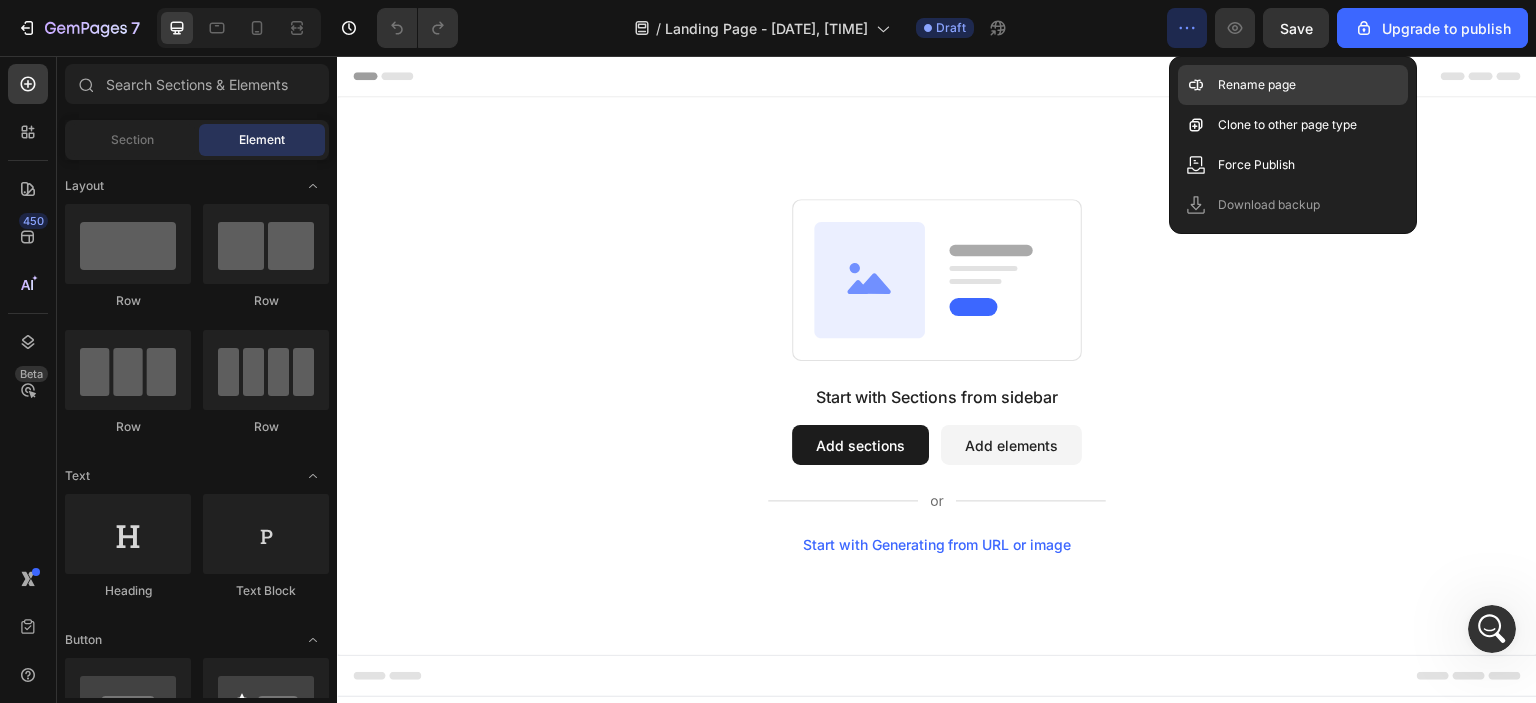 click on "Rename page" at bounding box center (1257, 85) 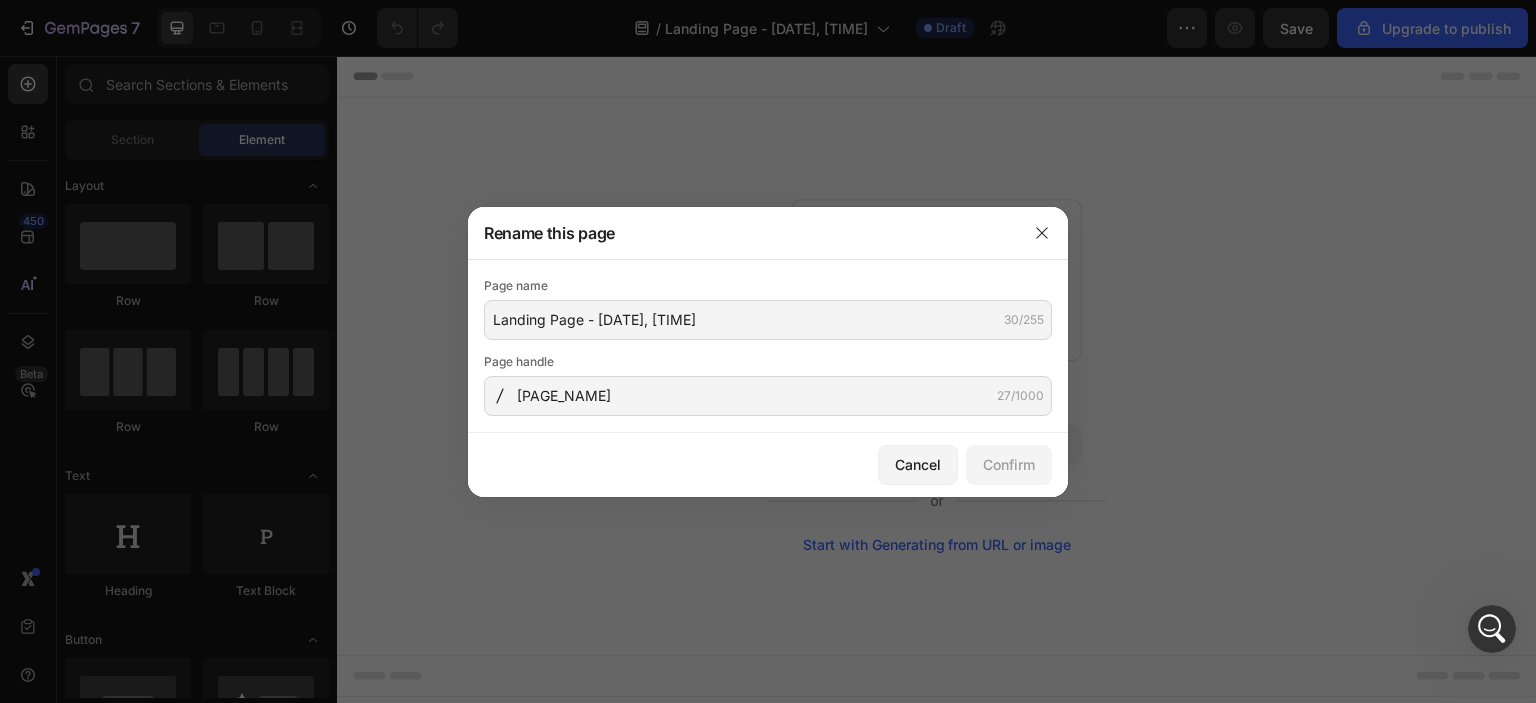 click 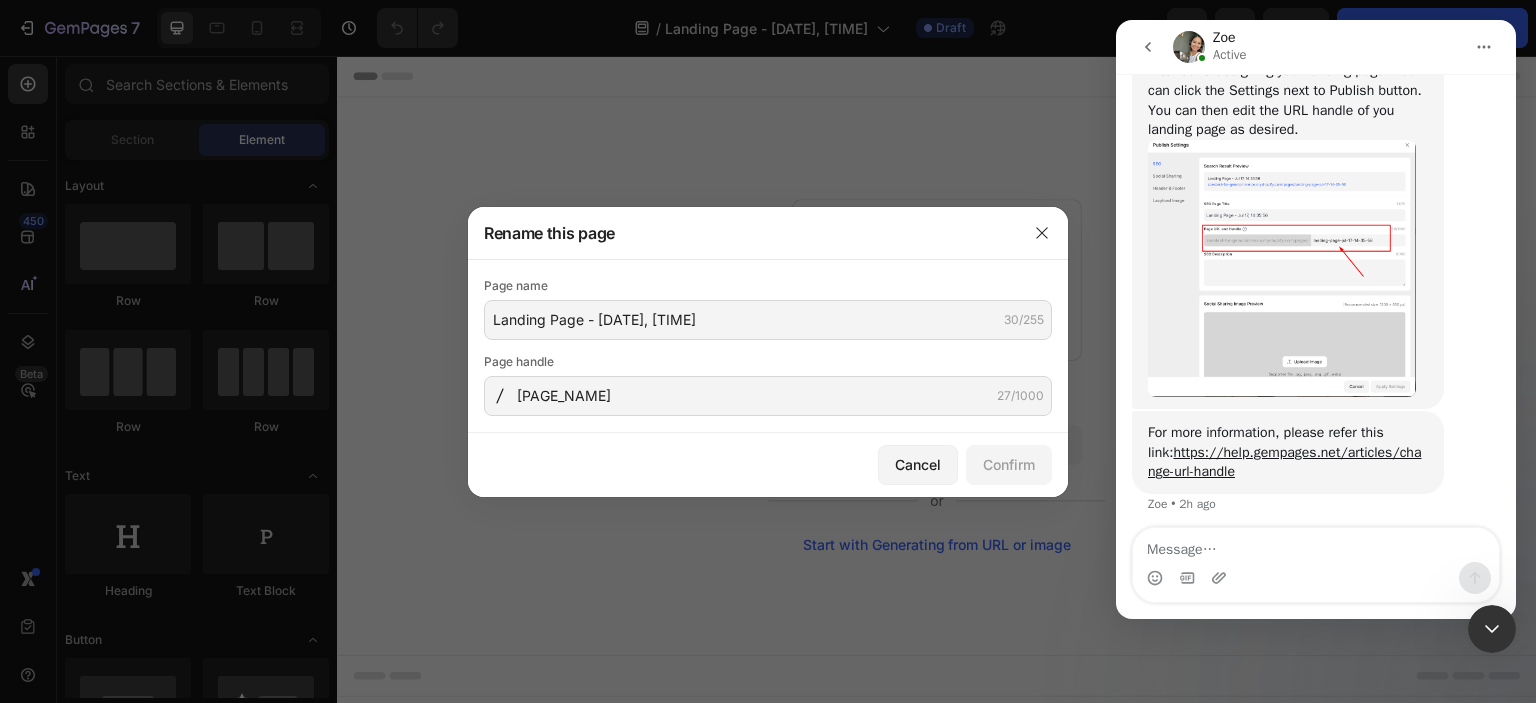 scroll, scrollTop: 1306, scrollLeft: 0, axis: vertical 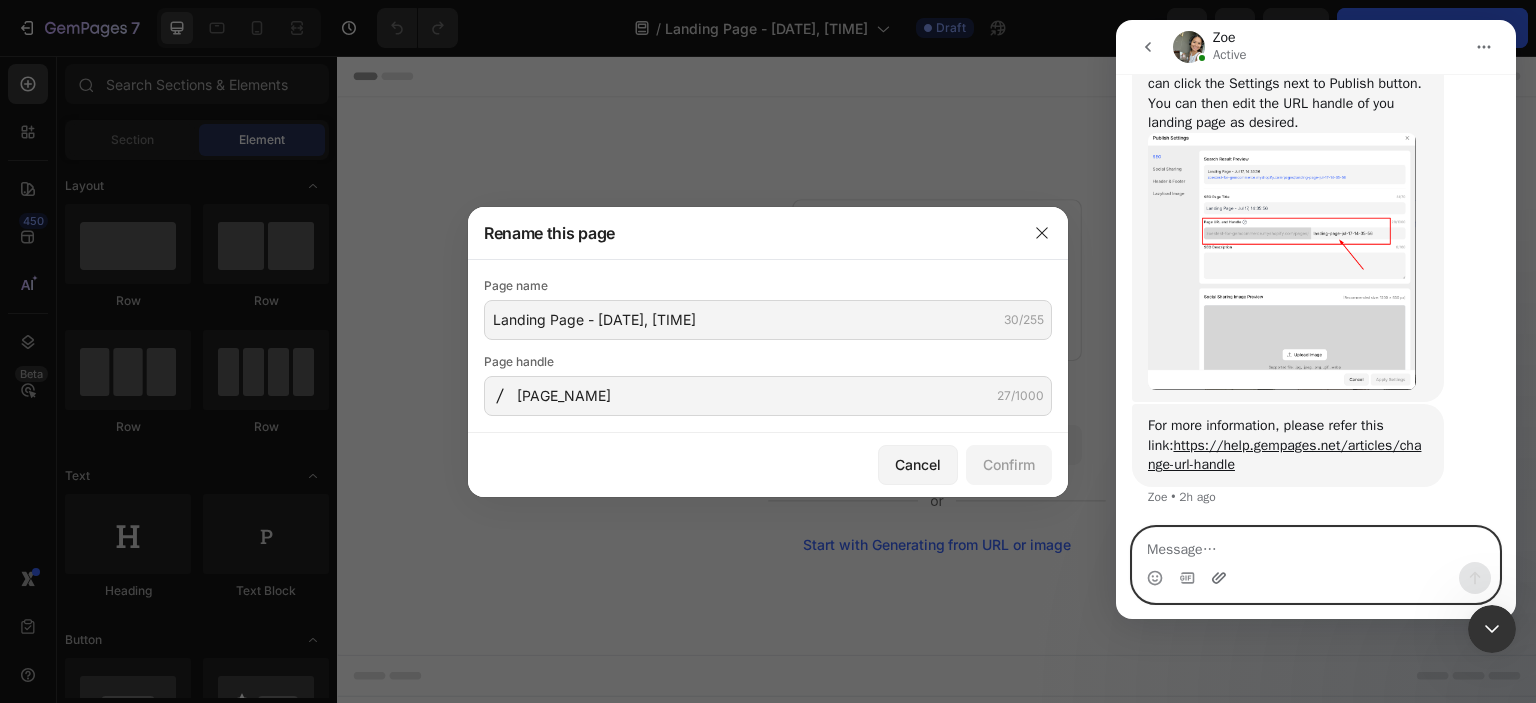 click 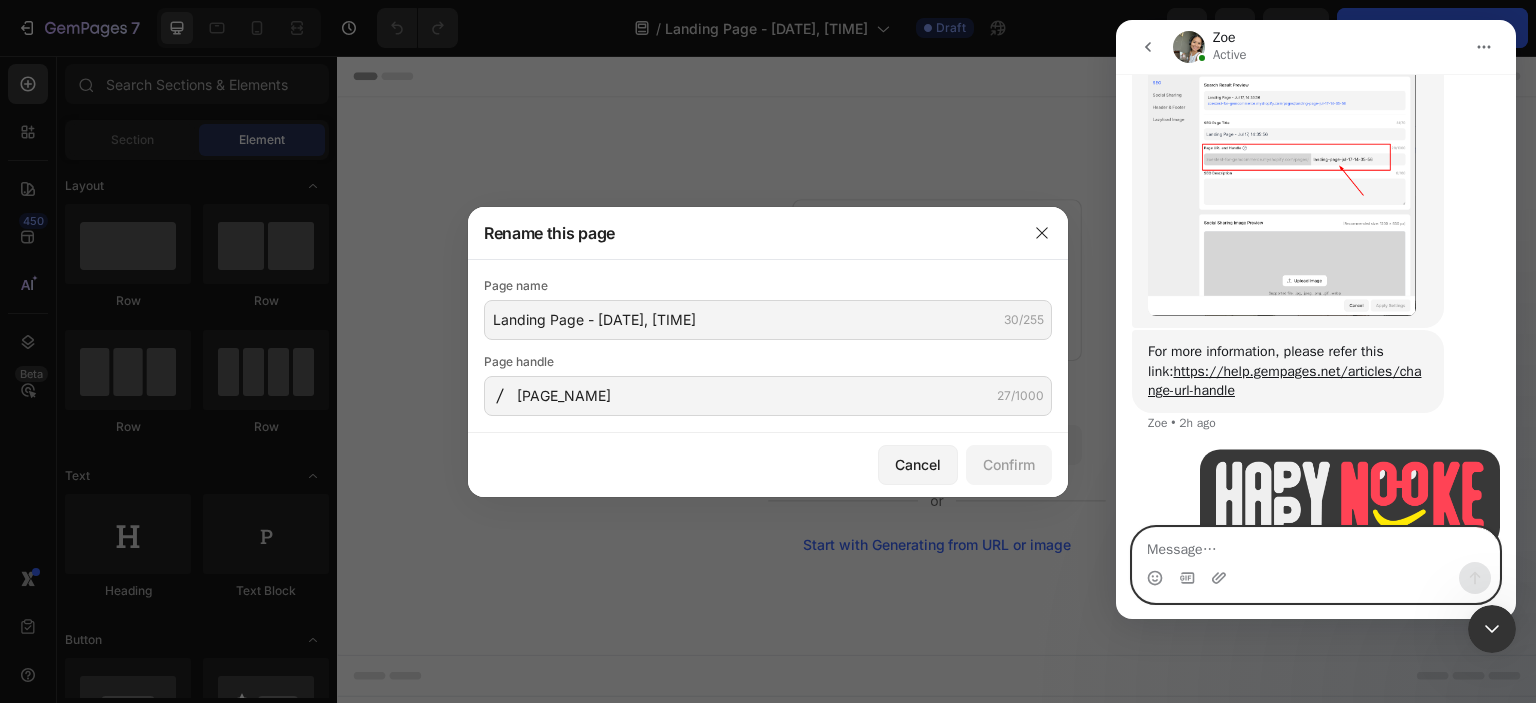 scroll, scrollTop: 1420, scrollLeft: 0, axis: vertical 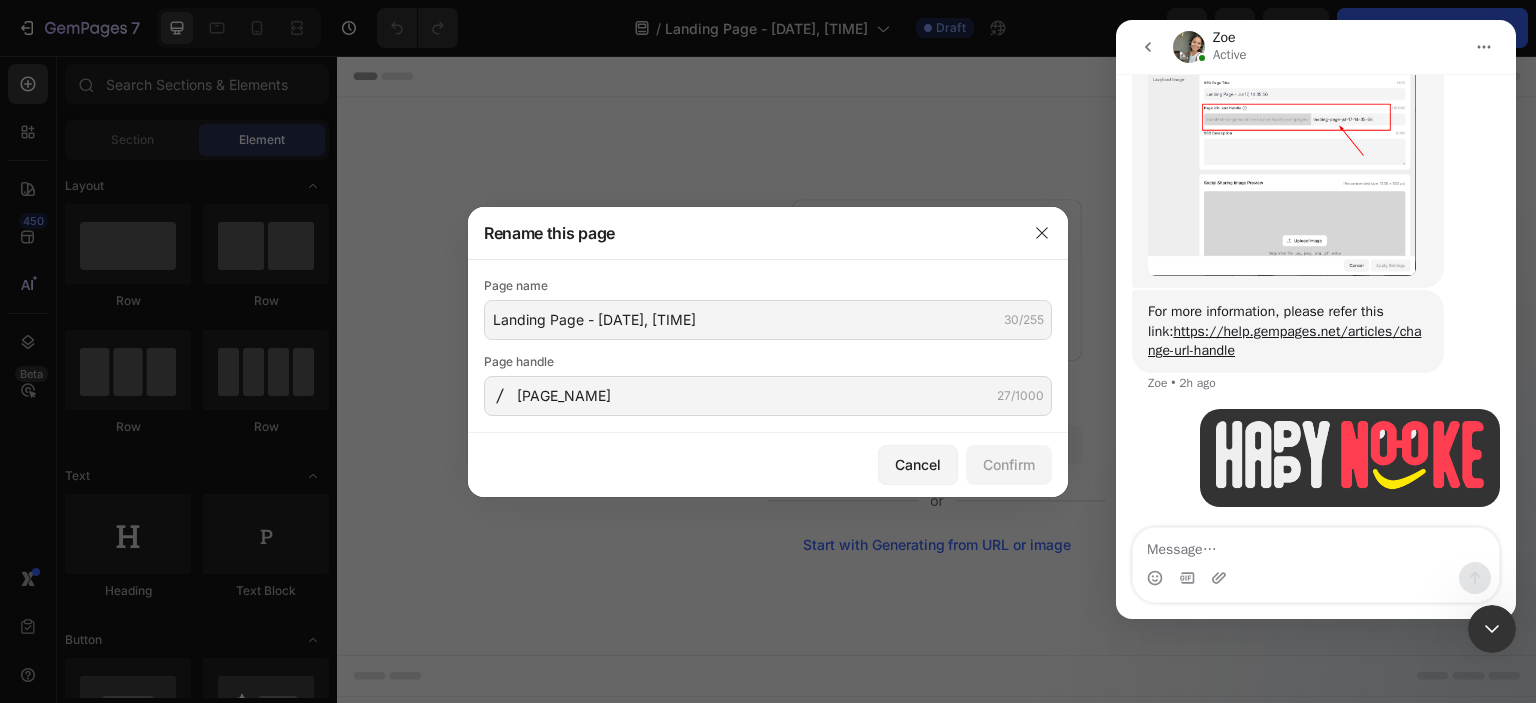 click at bounding box center [1350, 458] 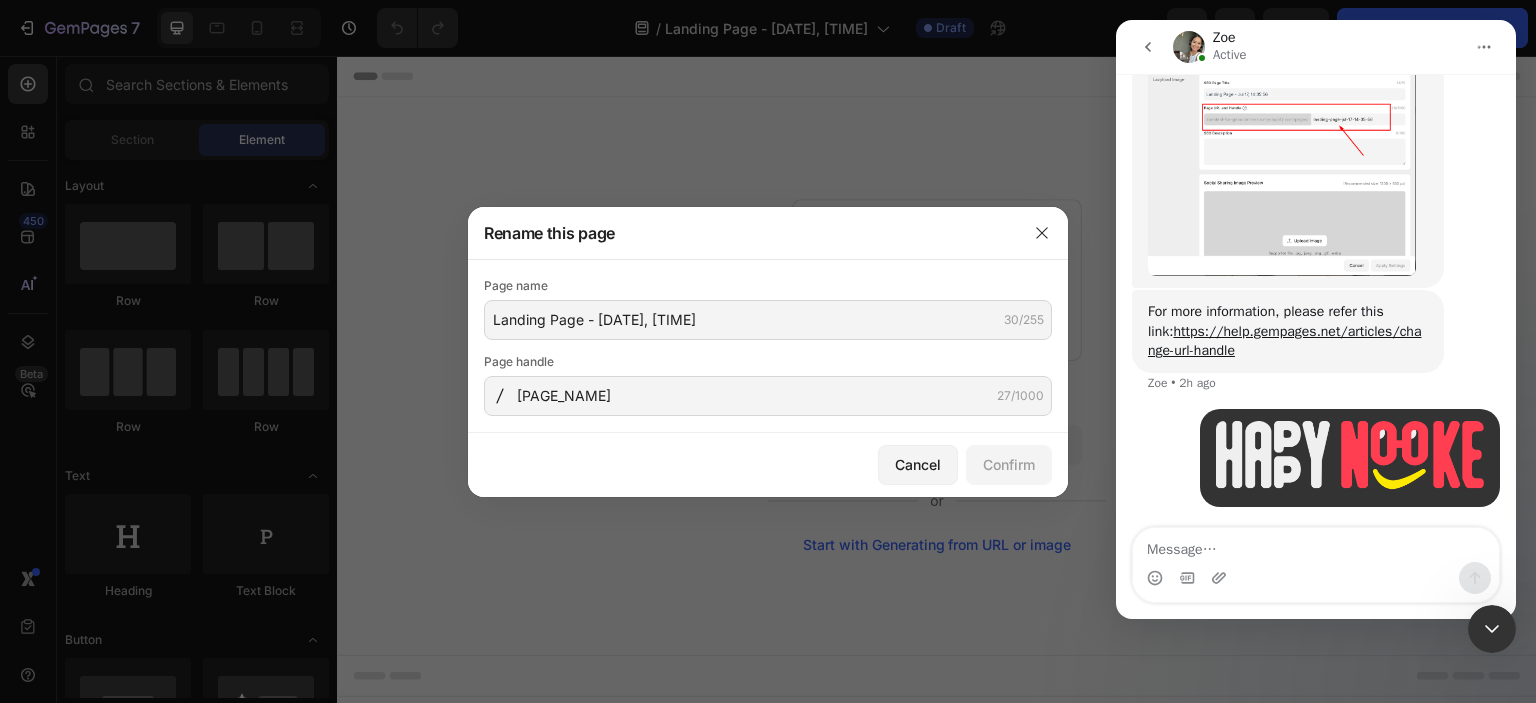 scroll, scrollTop: 0, scrollLeft: 0, axis: both 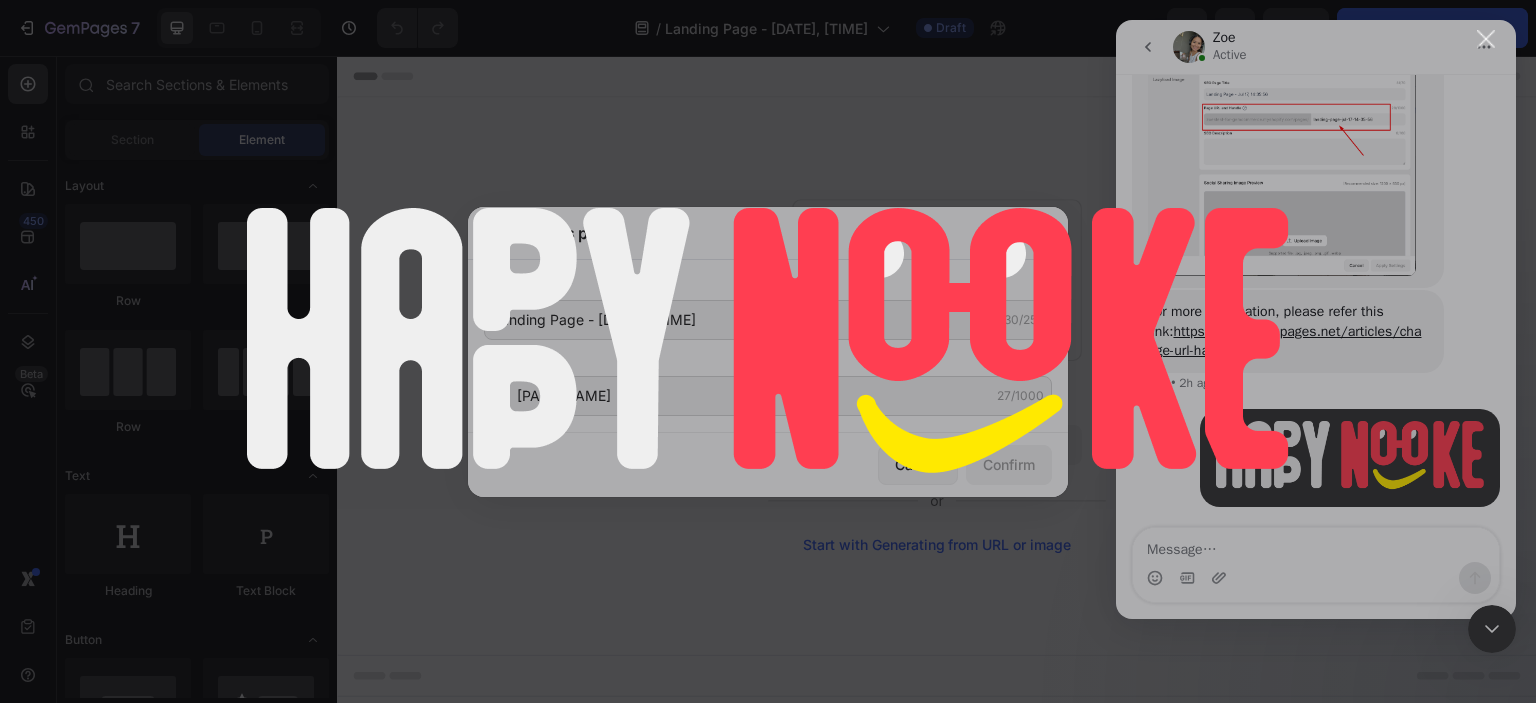 click at bounding box center (1486, 39) 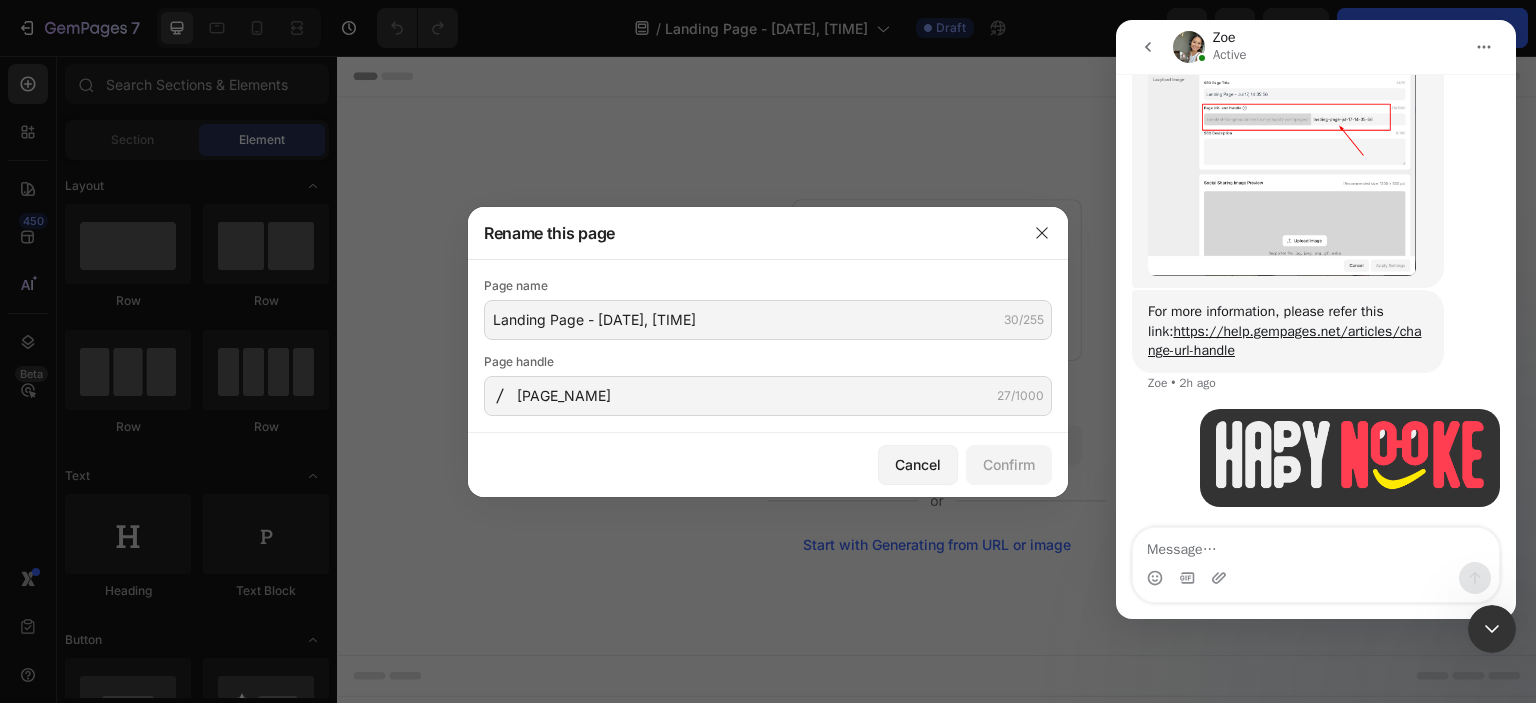 click at bounding box center (1350, 458) 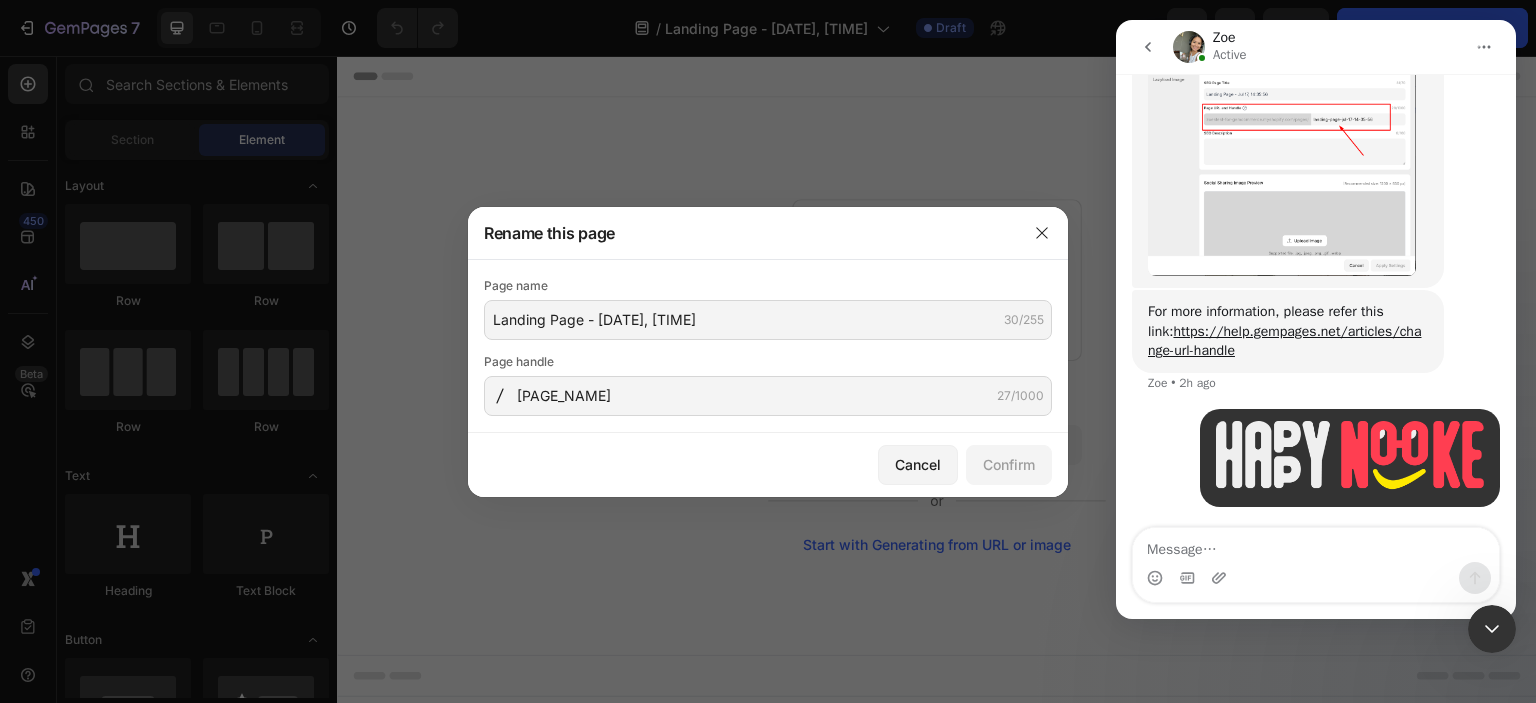 scroll, scrollTop: 0, scrollLeft: 0, axis: both 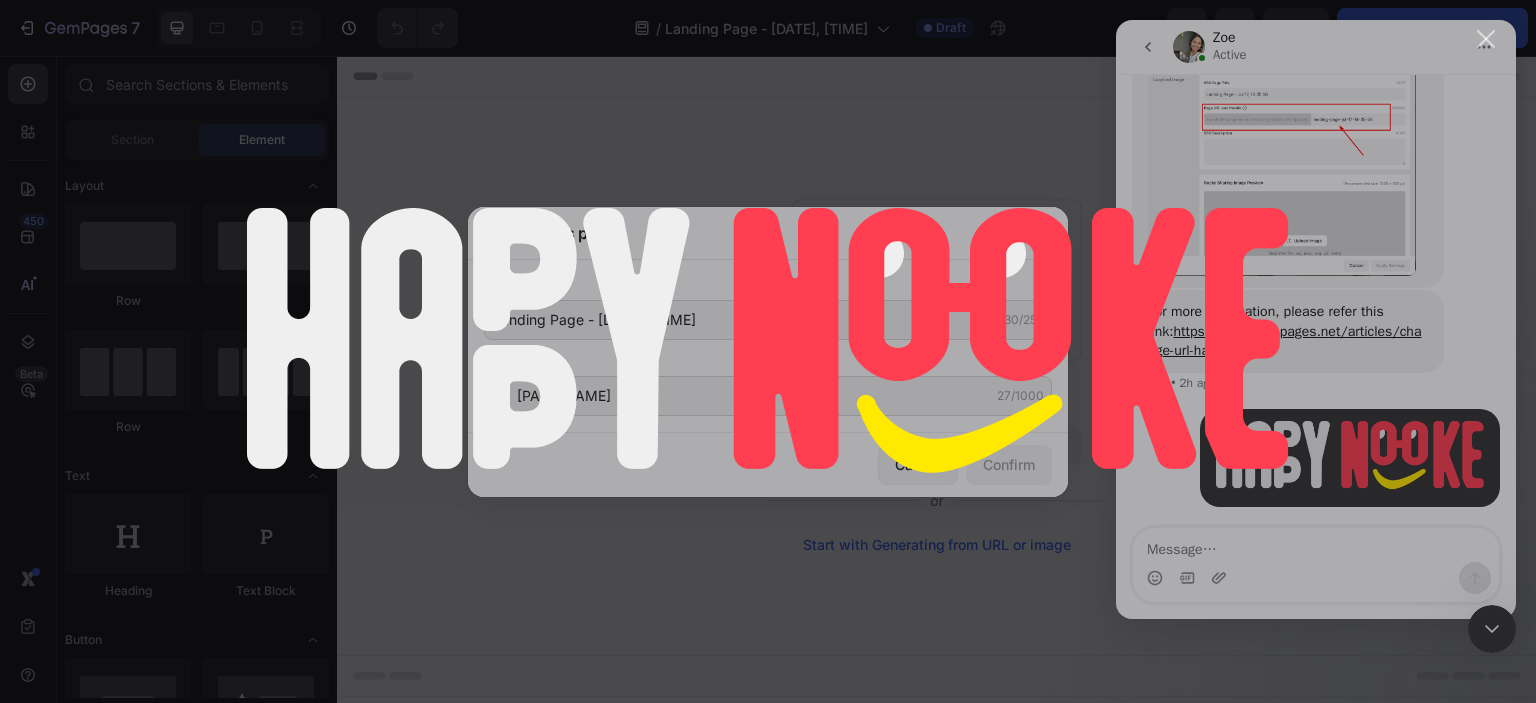 click at bounding box center [768, 351] 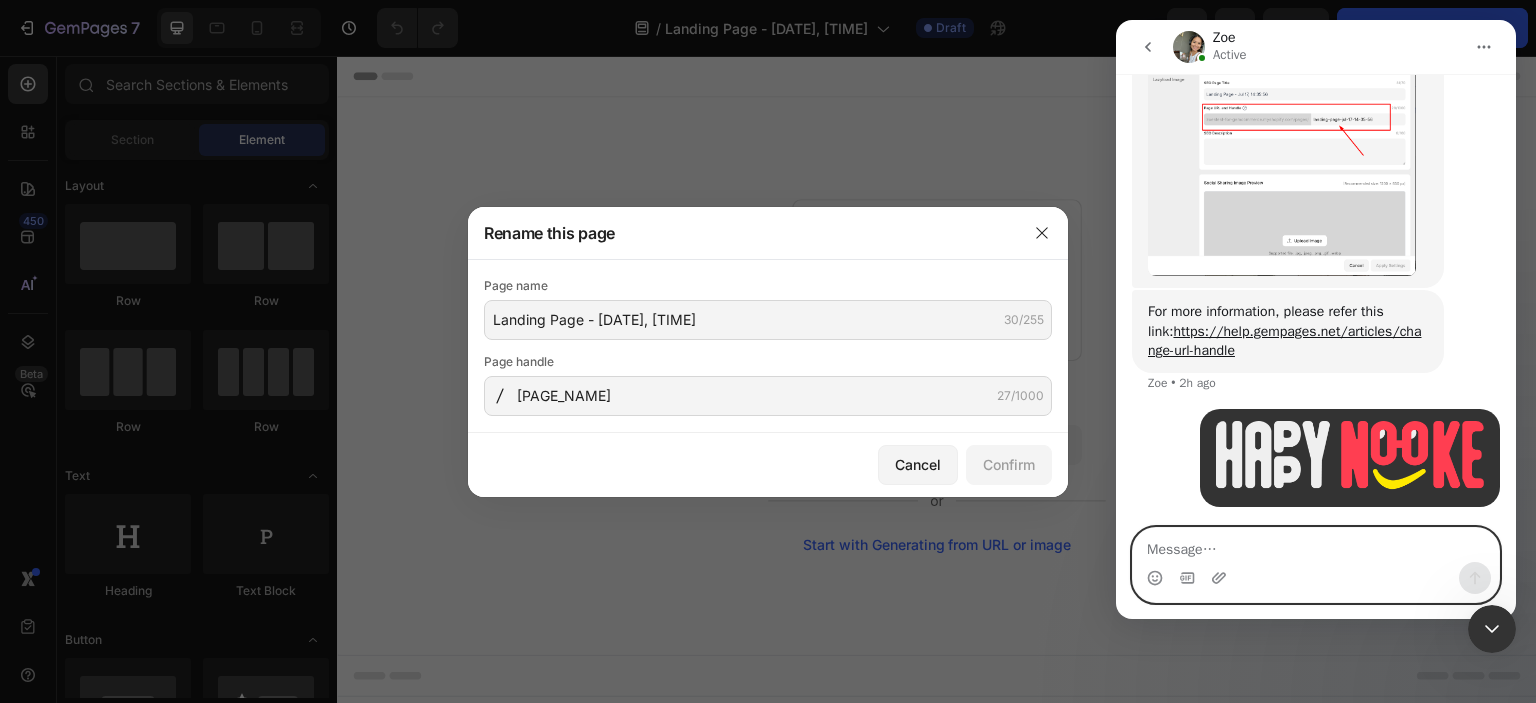 click at bounding box center (1316, 545) 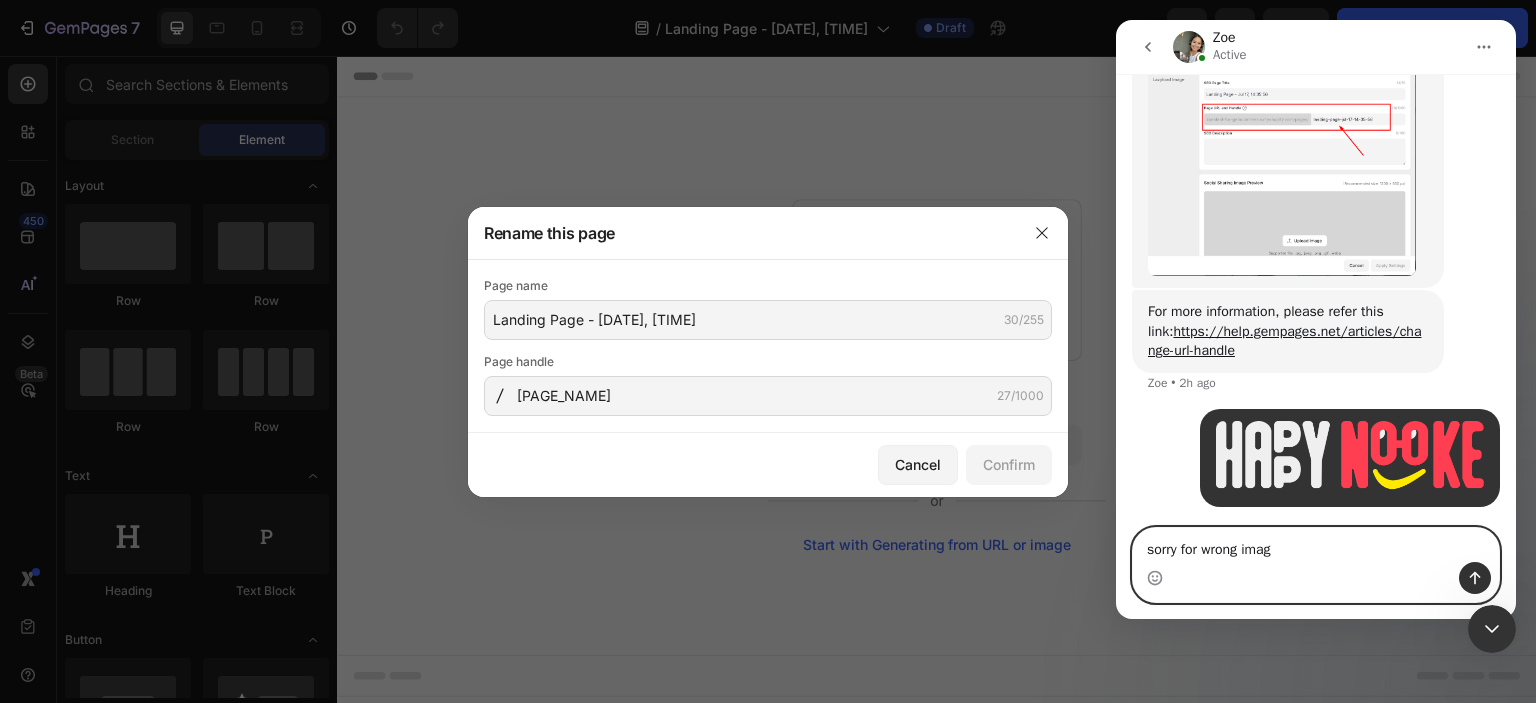 type on "sorry for wrong image" 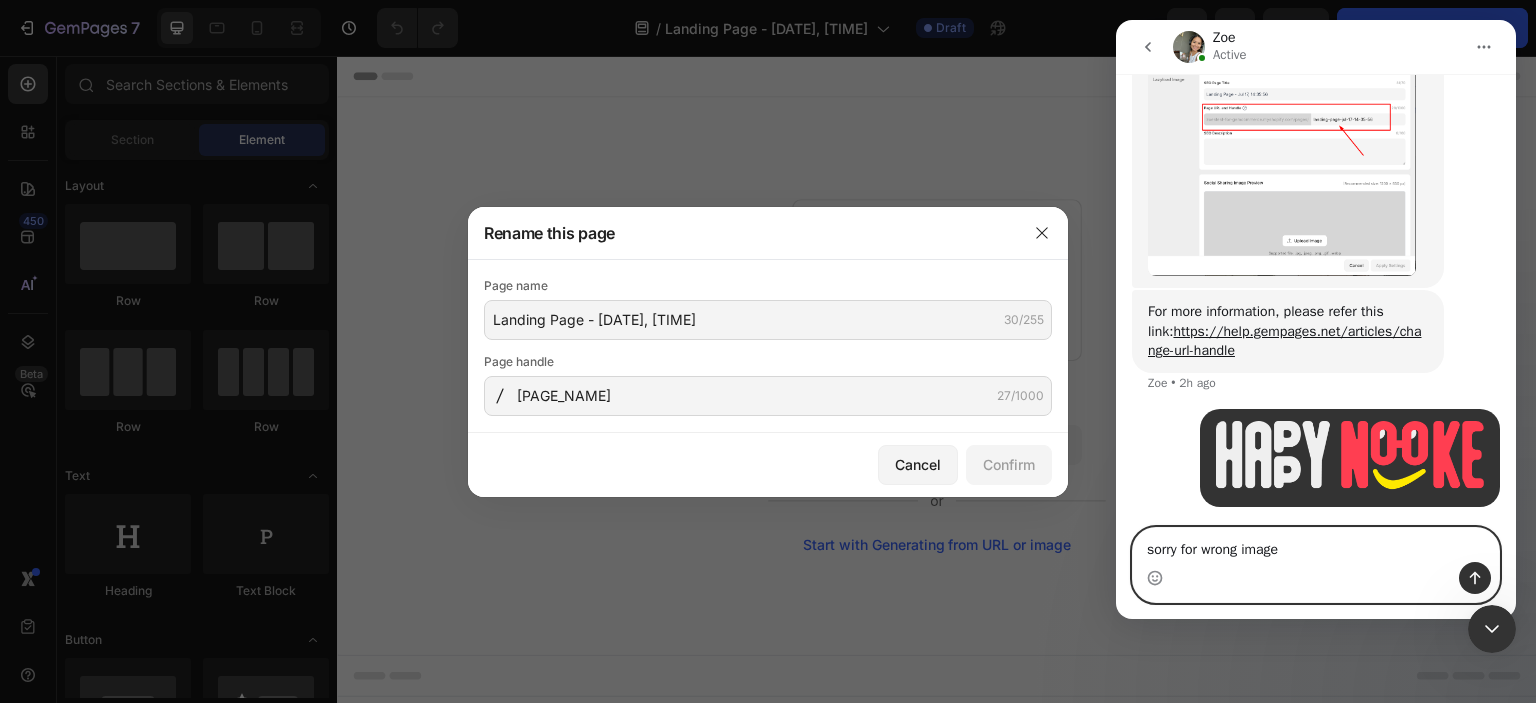 type 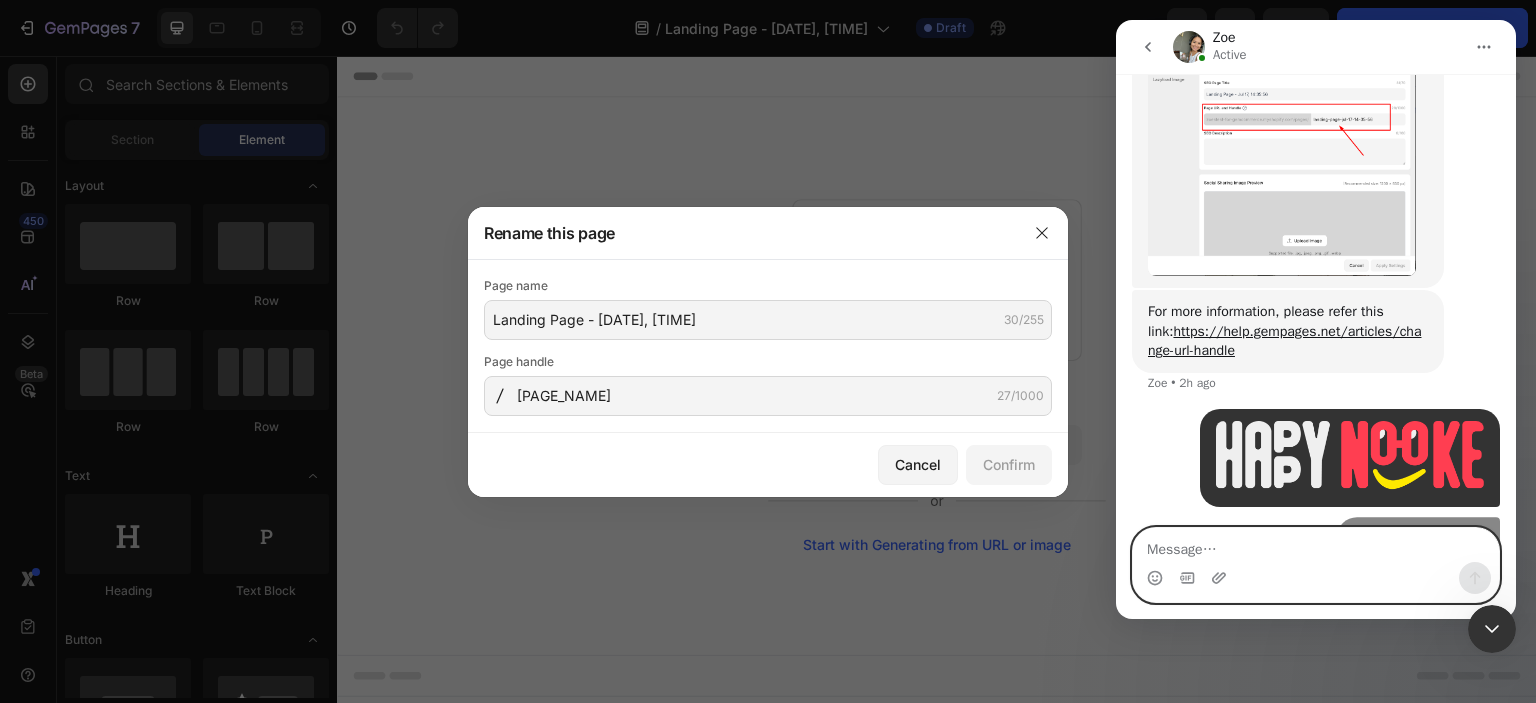 scroll, scrollTop: 1465, scrollLeft: 0, axis: vertical 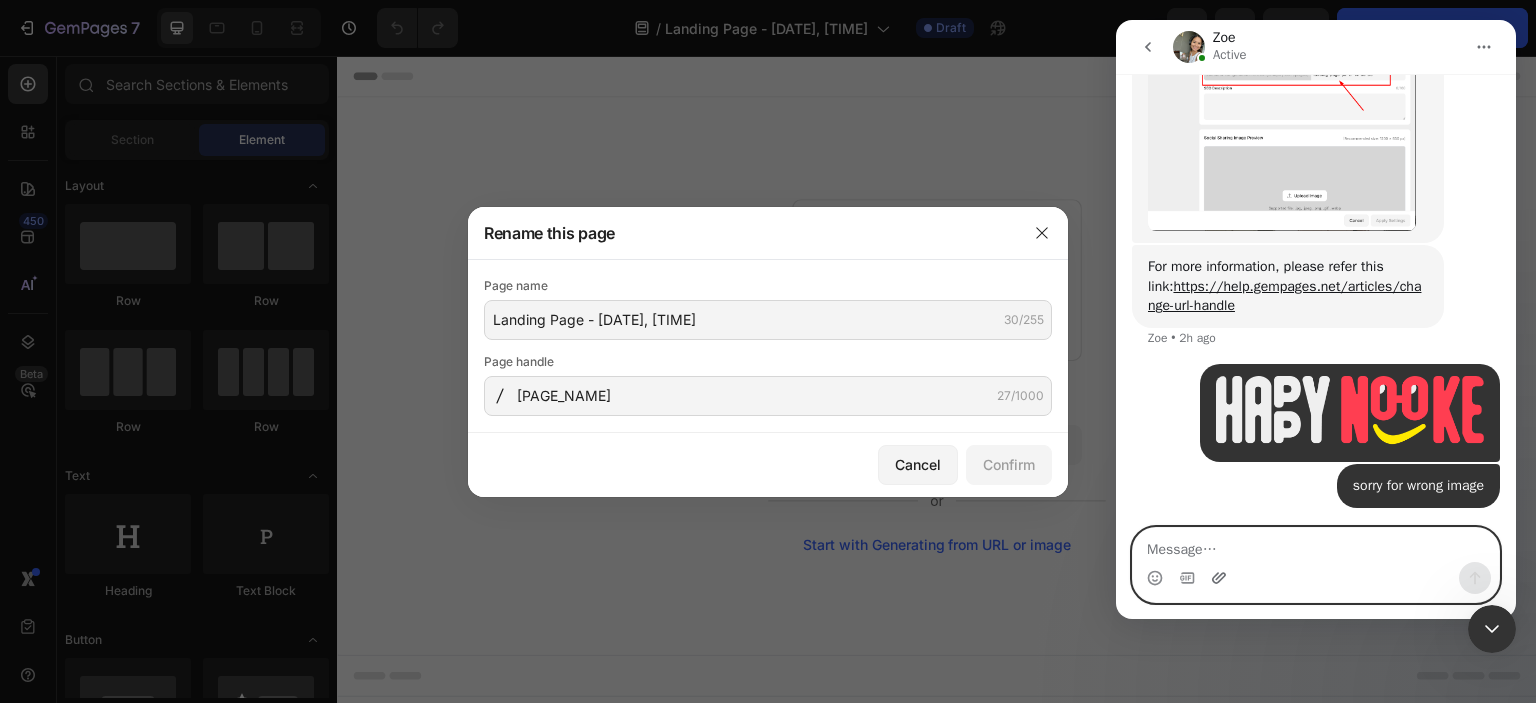 click 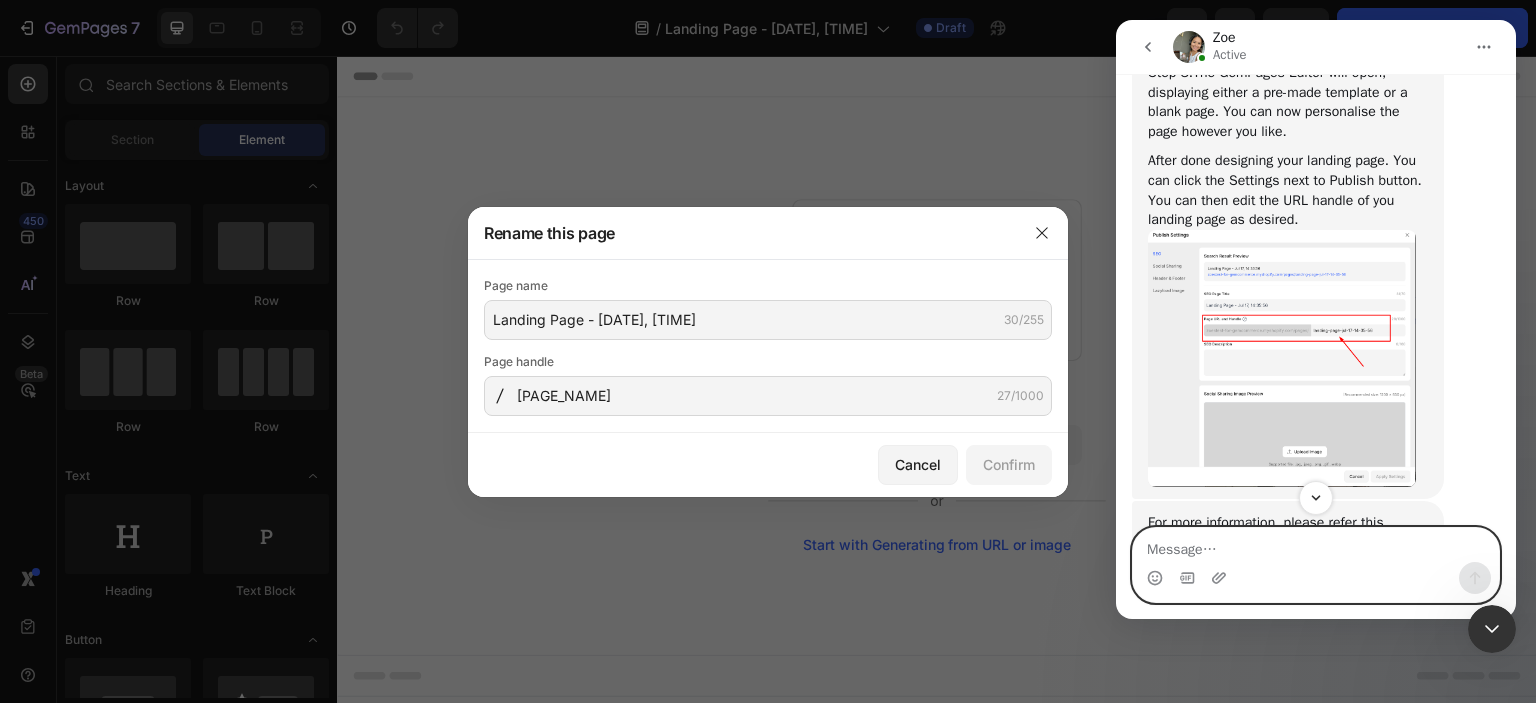 scroll, scrollTop: 1314, scrollLeft: 0, axis: vertical 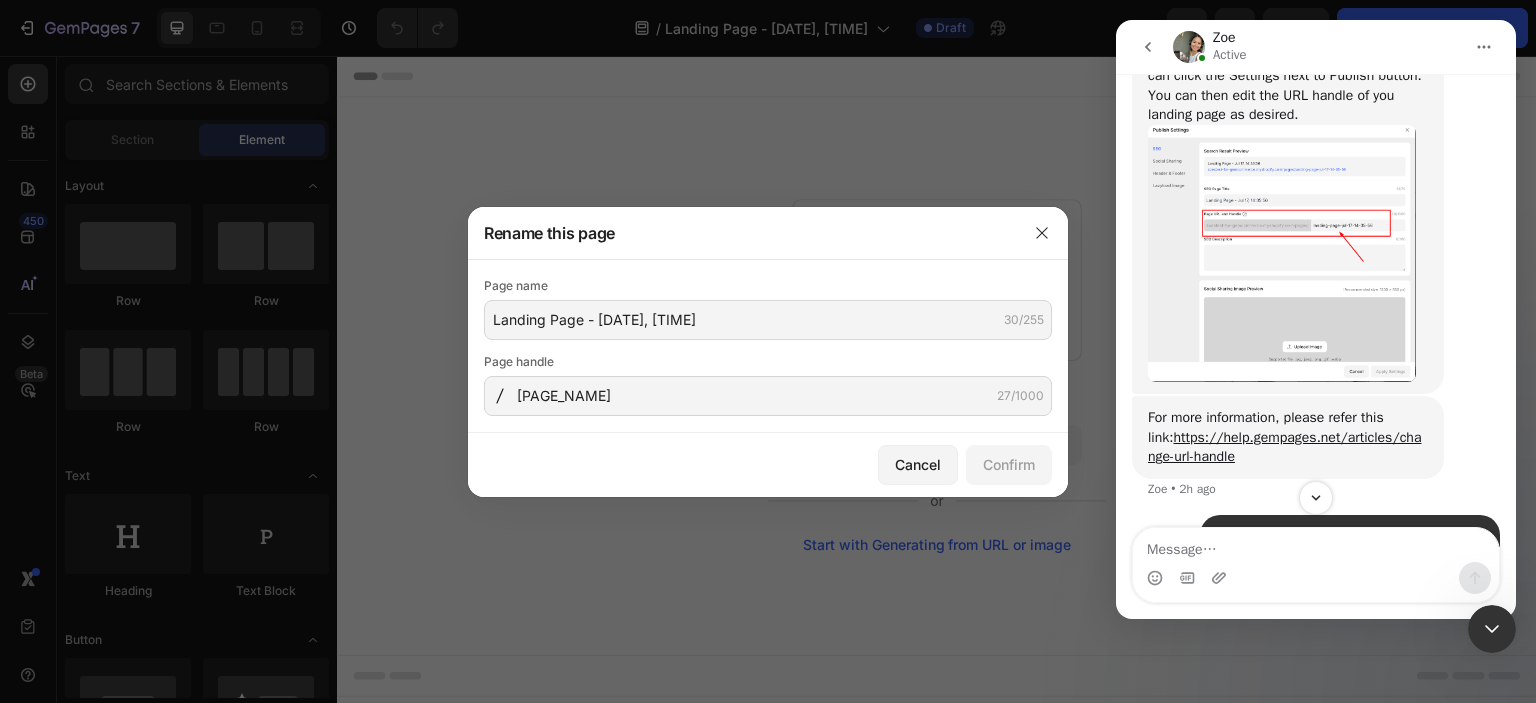 click at bounding box center [1282, 254] 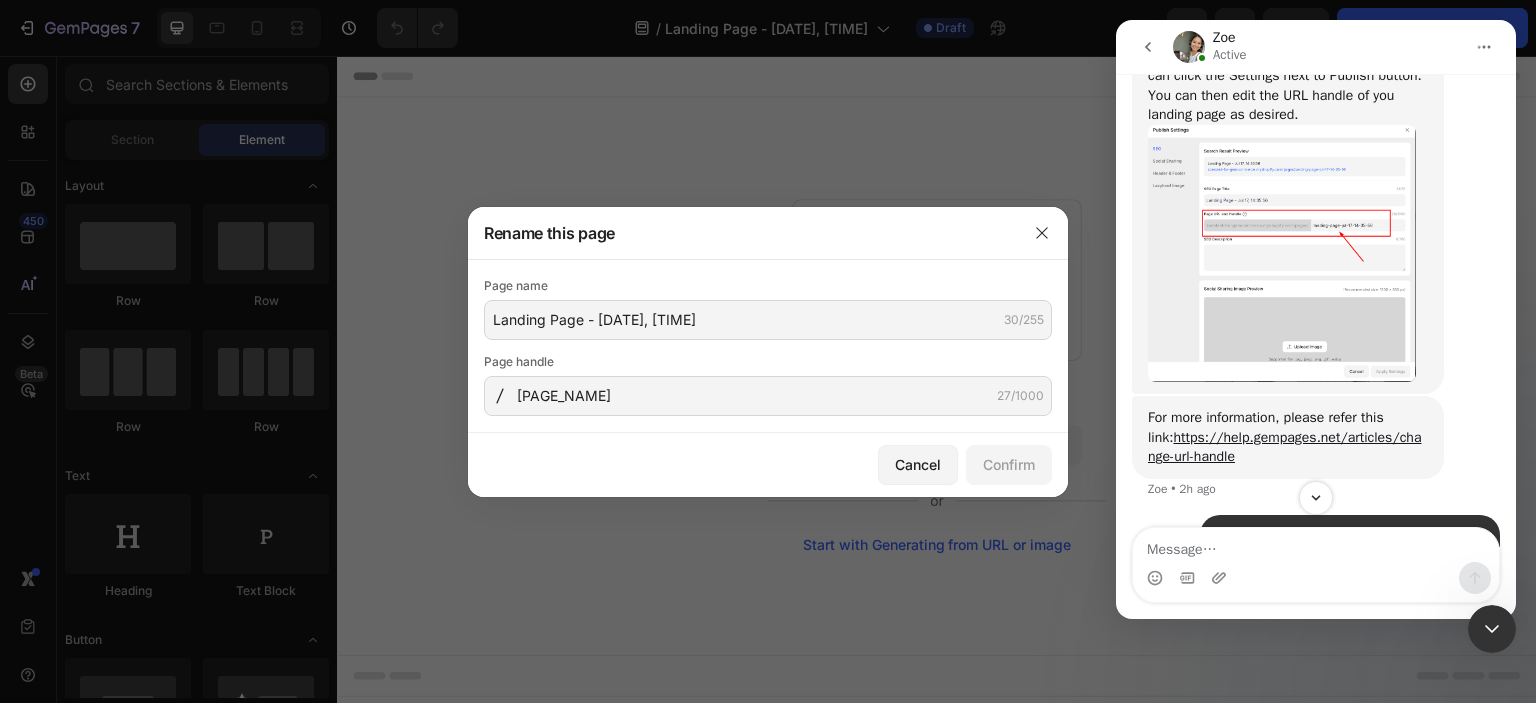 scroll, scrollTop: 0, scrollLeft: 0, axis: both 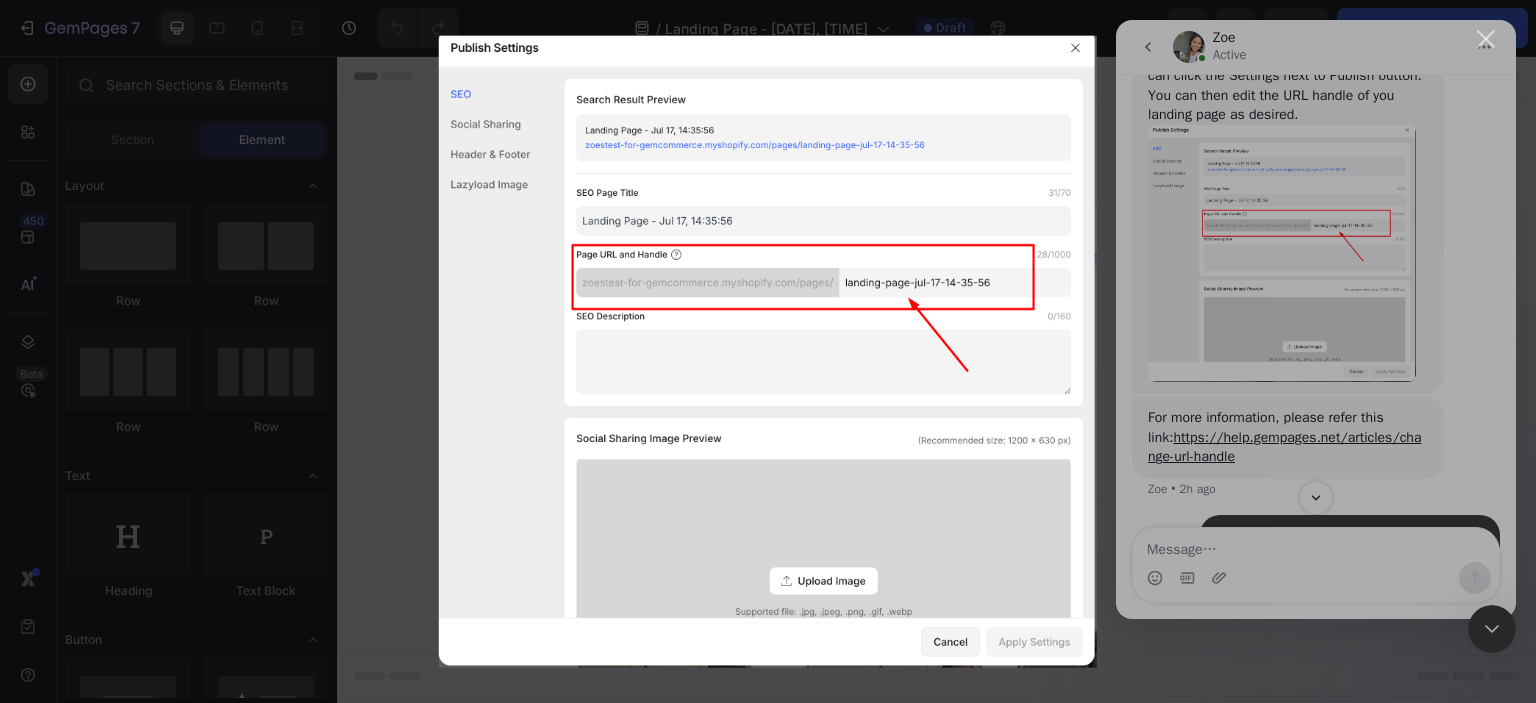 click at bounding box center [768, 351] 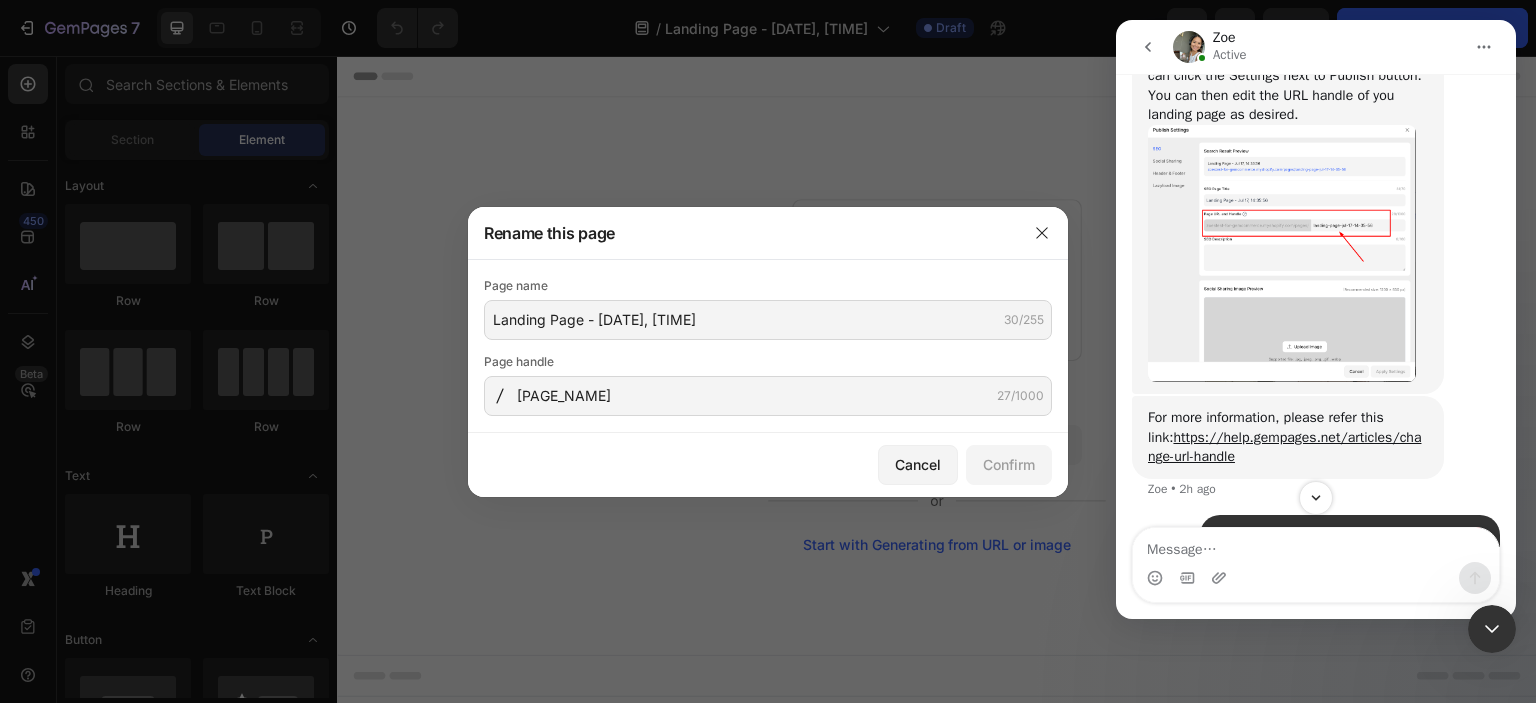 click 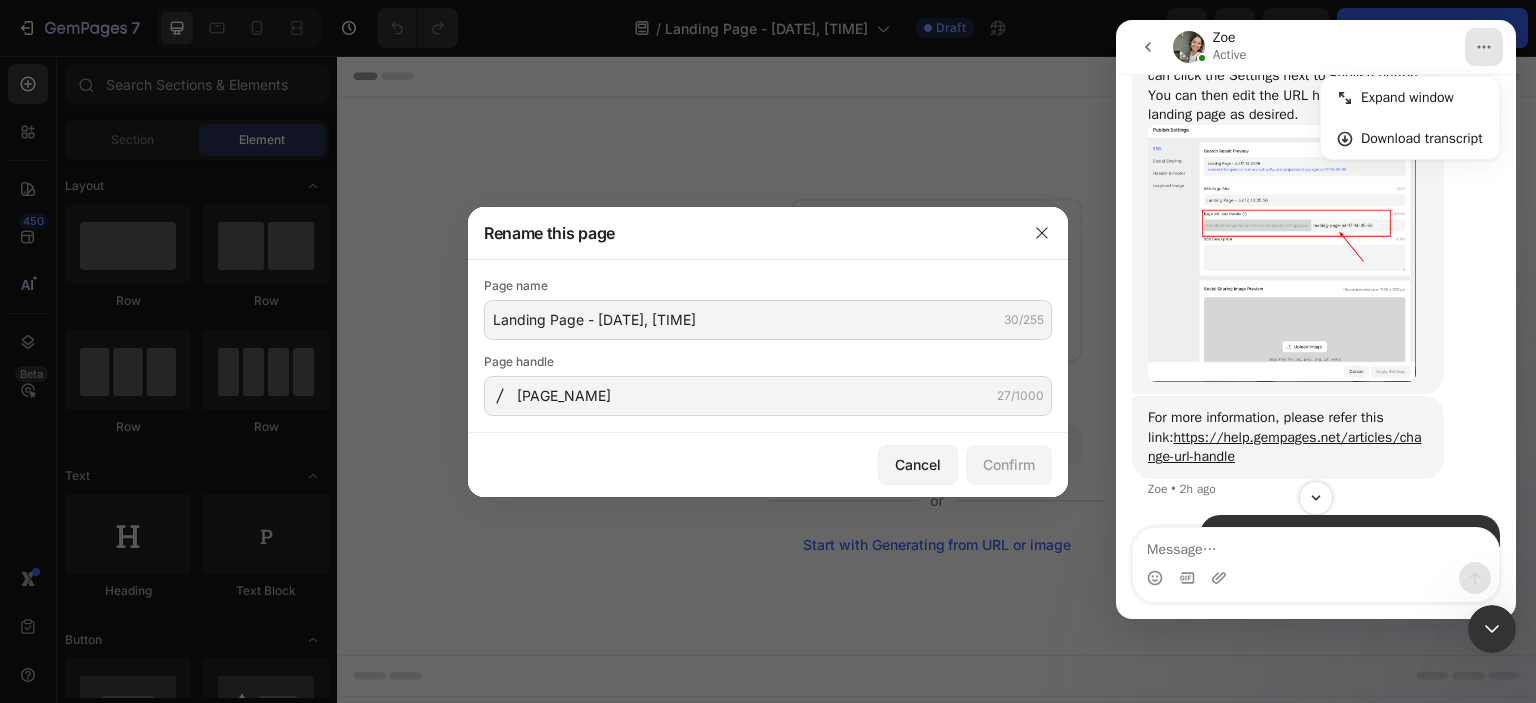 click at bounding box center [1282, 254] 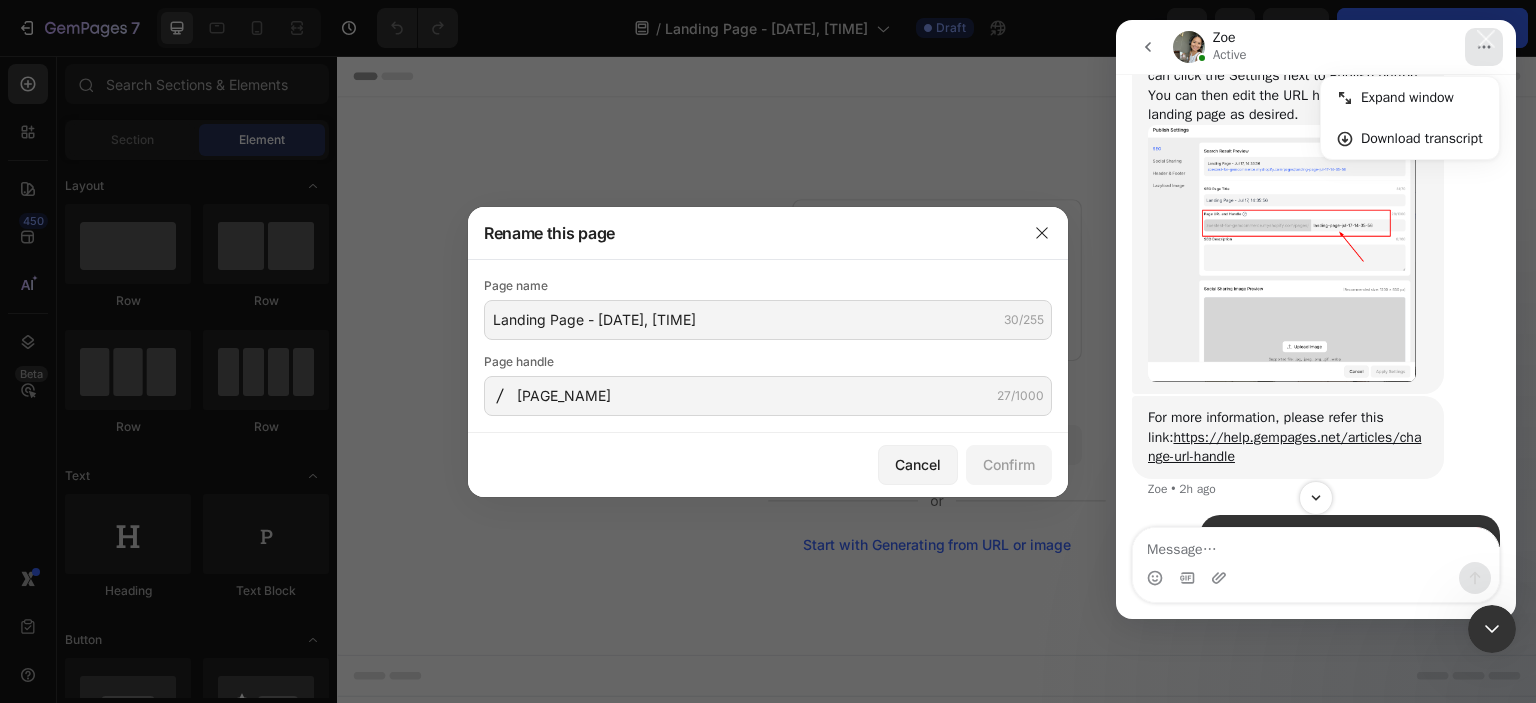 scroll, scrollTop: 0, scrollLeft: 0, axis: both 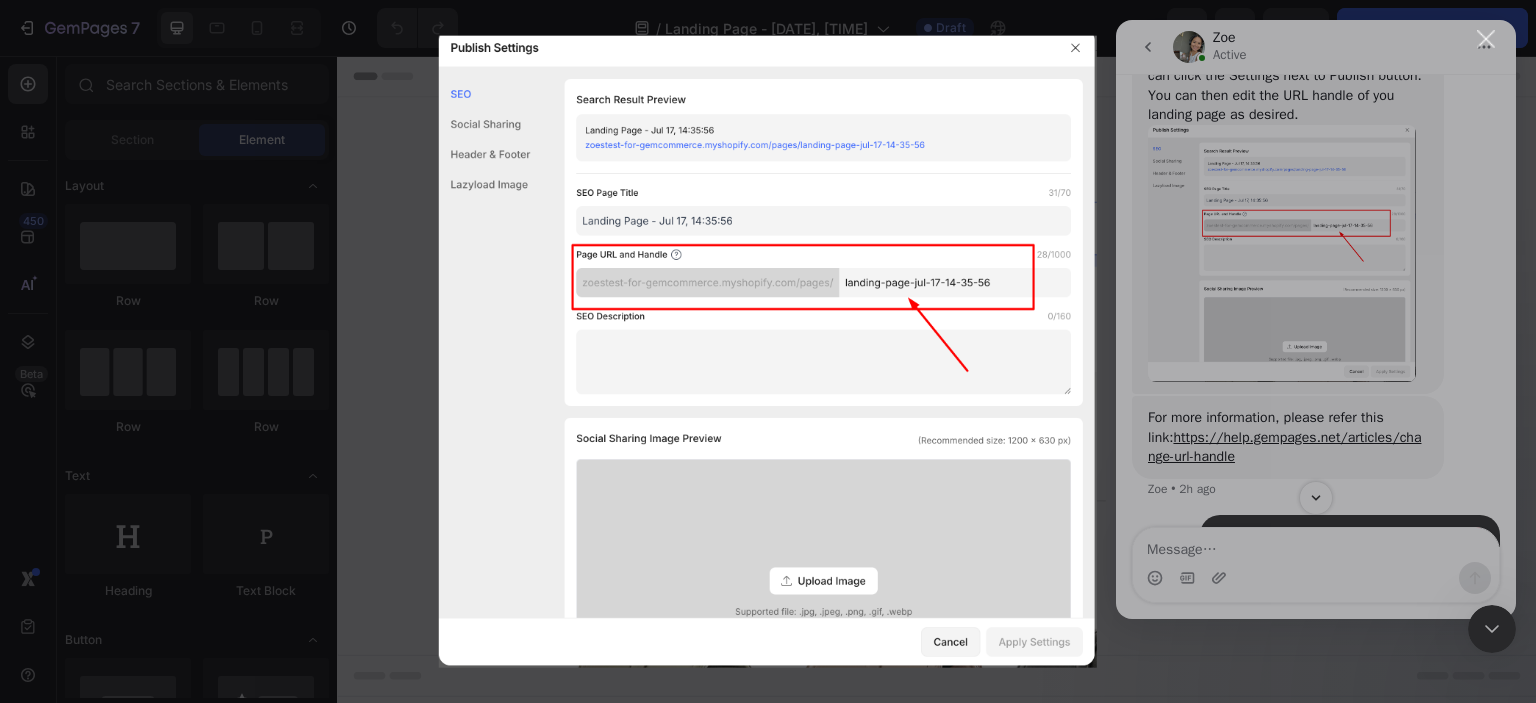 click at bounding box center (1486, 39) 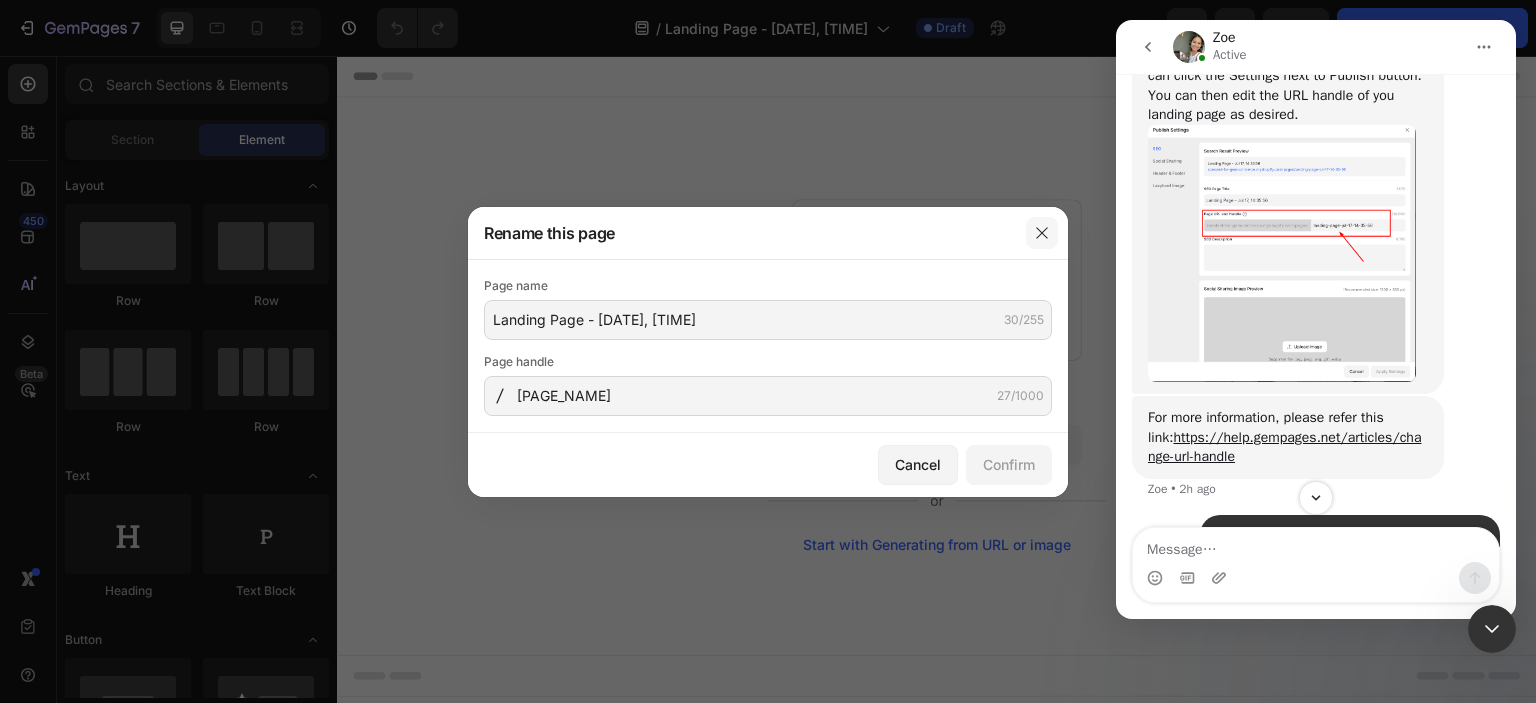 click 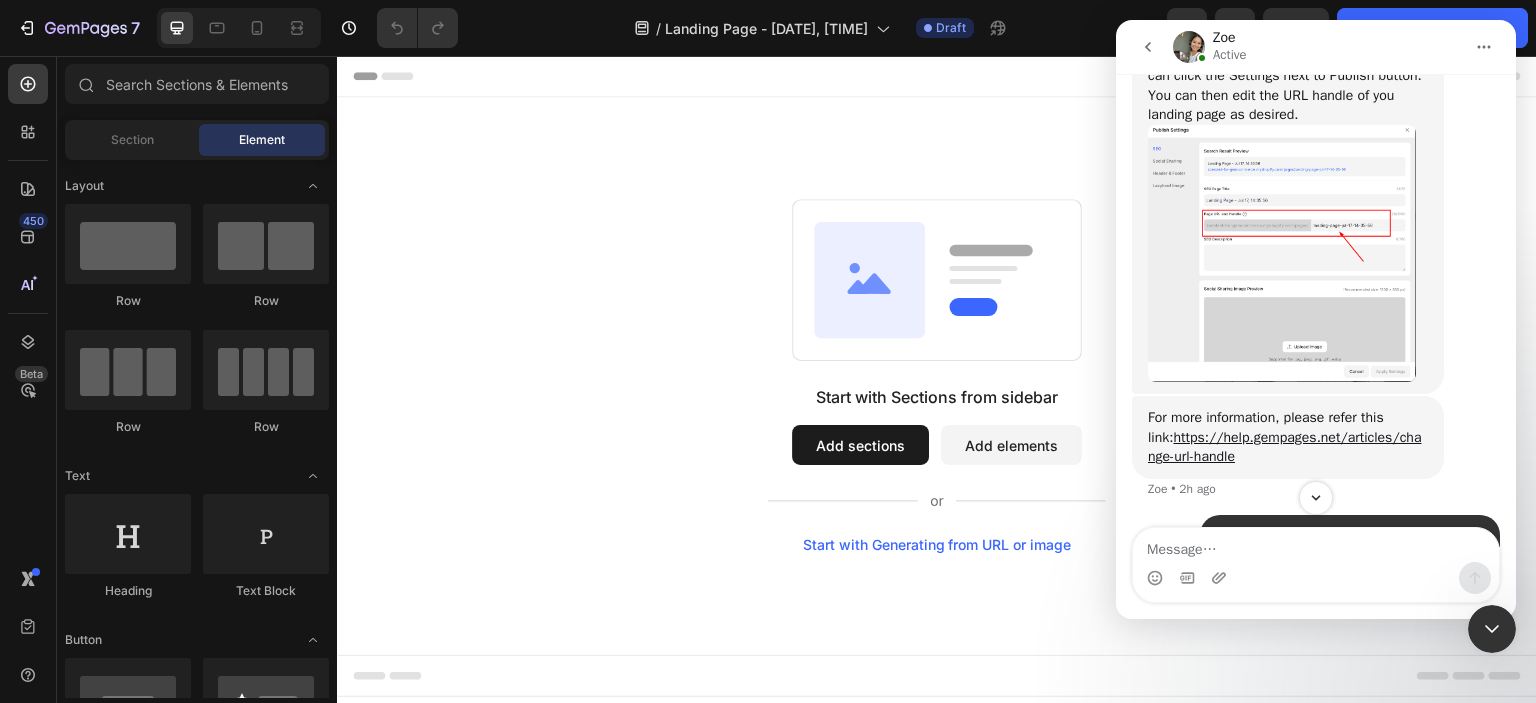 click on "Header" at bounding box center (937, 76) 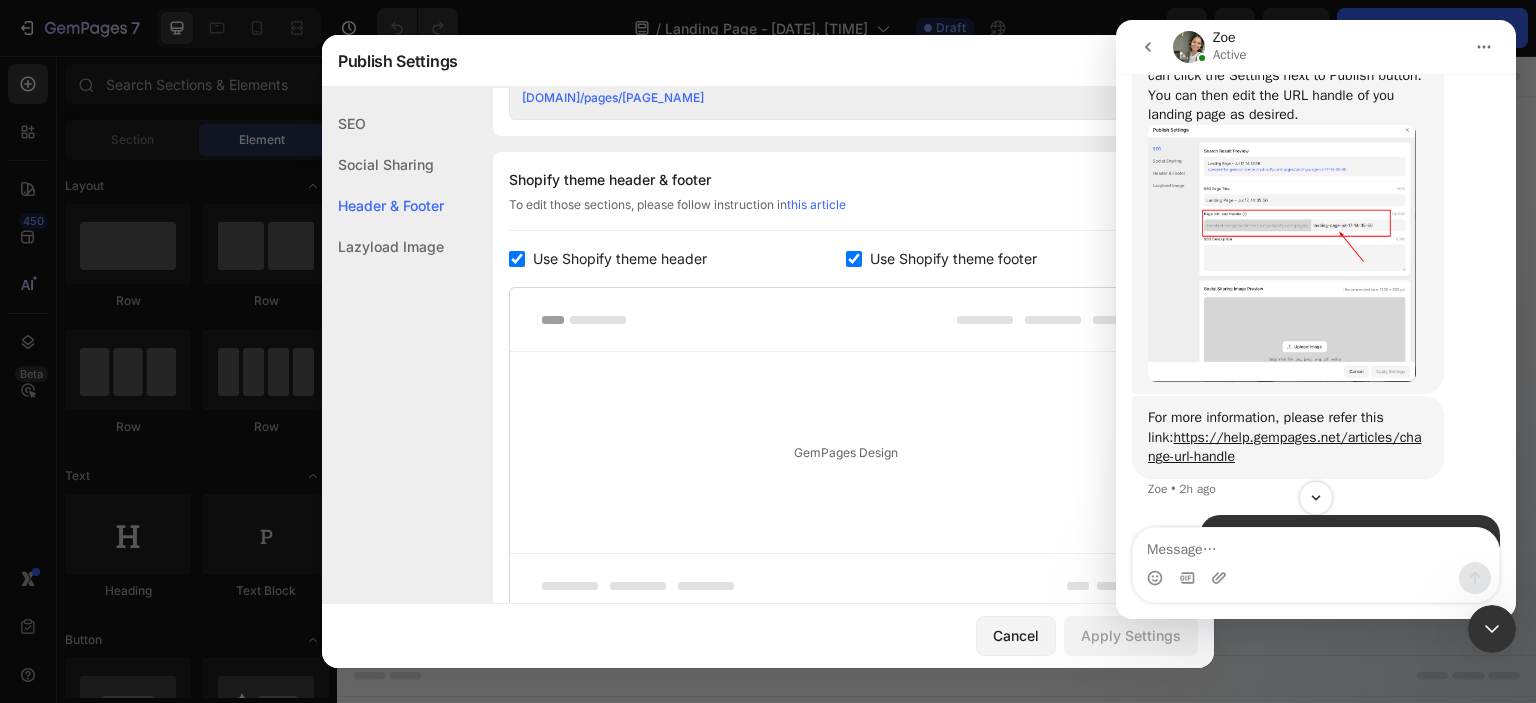 scroll, scrollTop: 936, scrollLeft: 0, axis: vertical 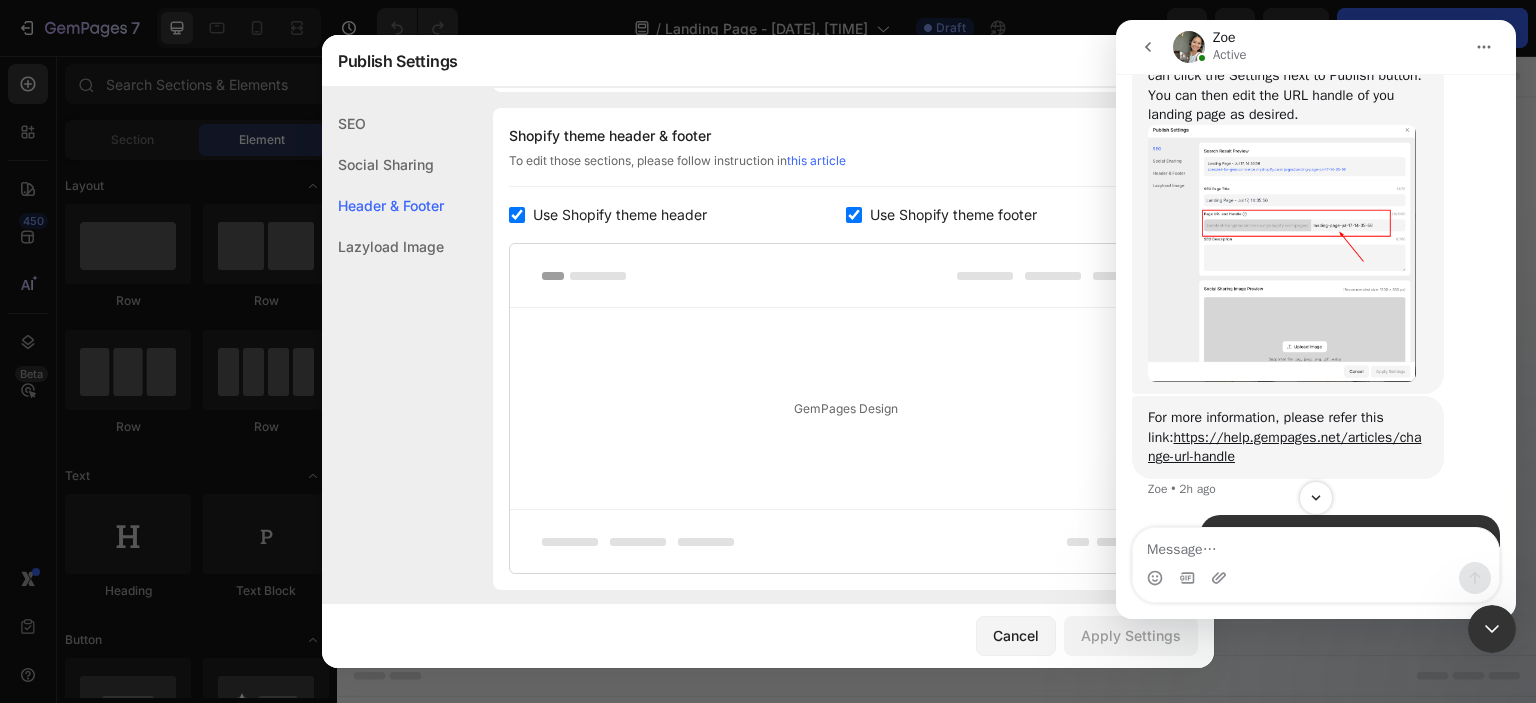 click on "SEO" 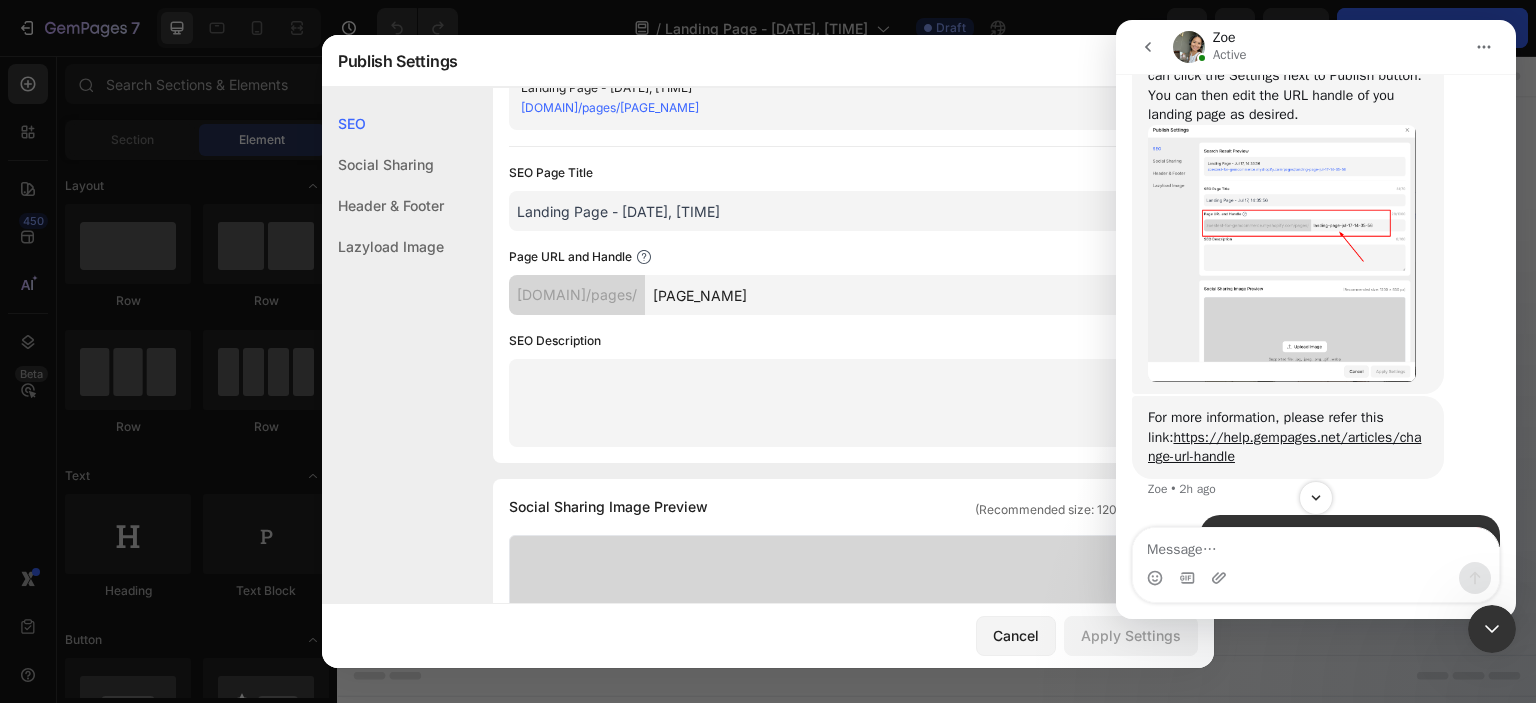 scroll, scrollTop: 0, scrollLeft: 0, axis: both 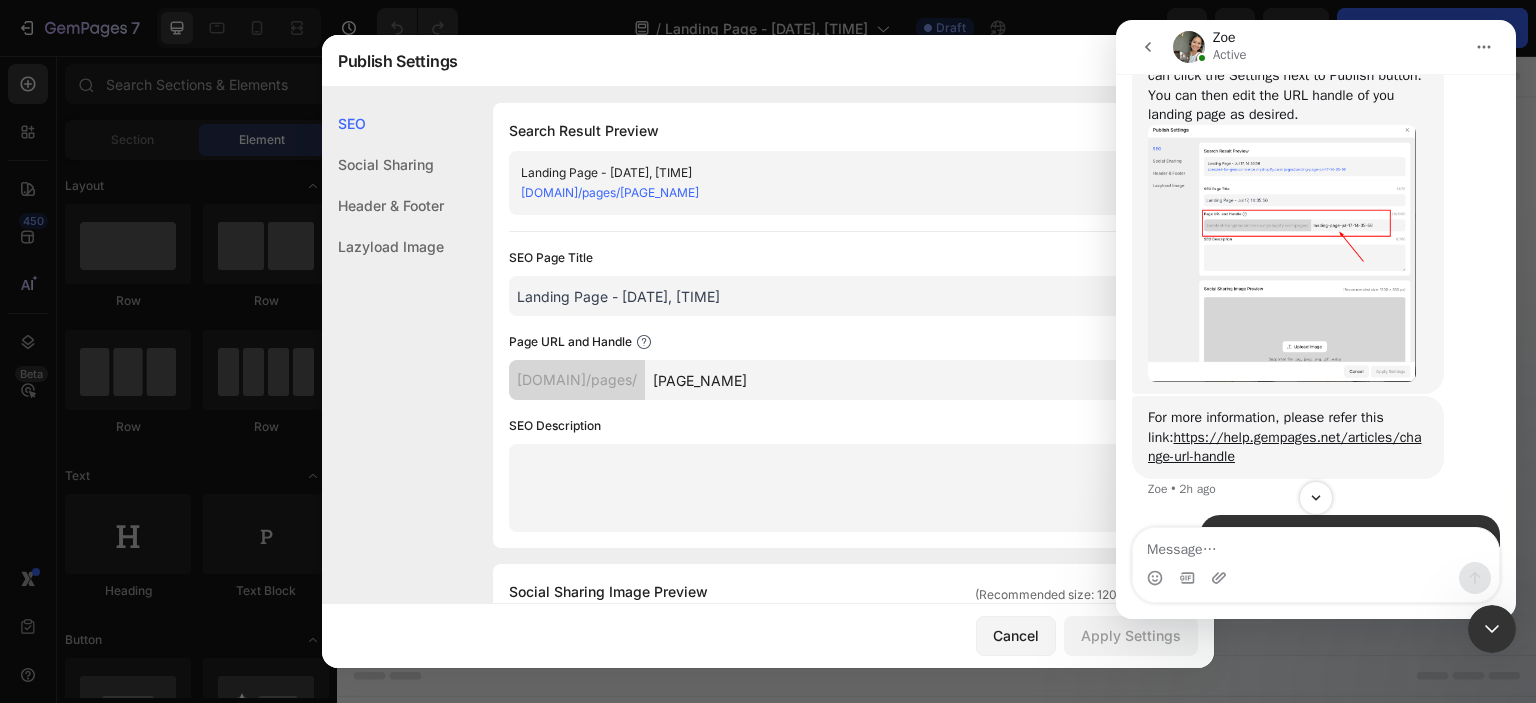 click on "[PAGE_NAME]" at bounding box center (913, 380) 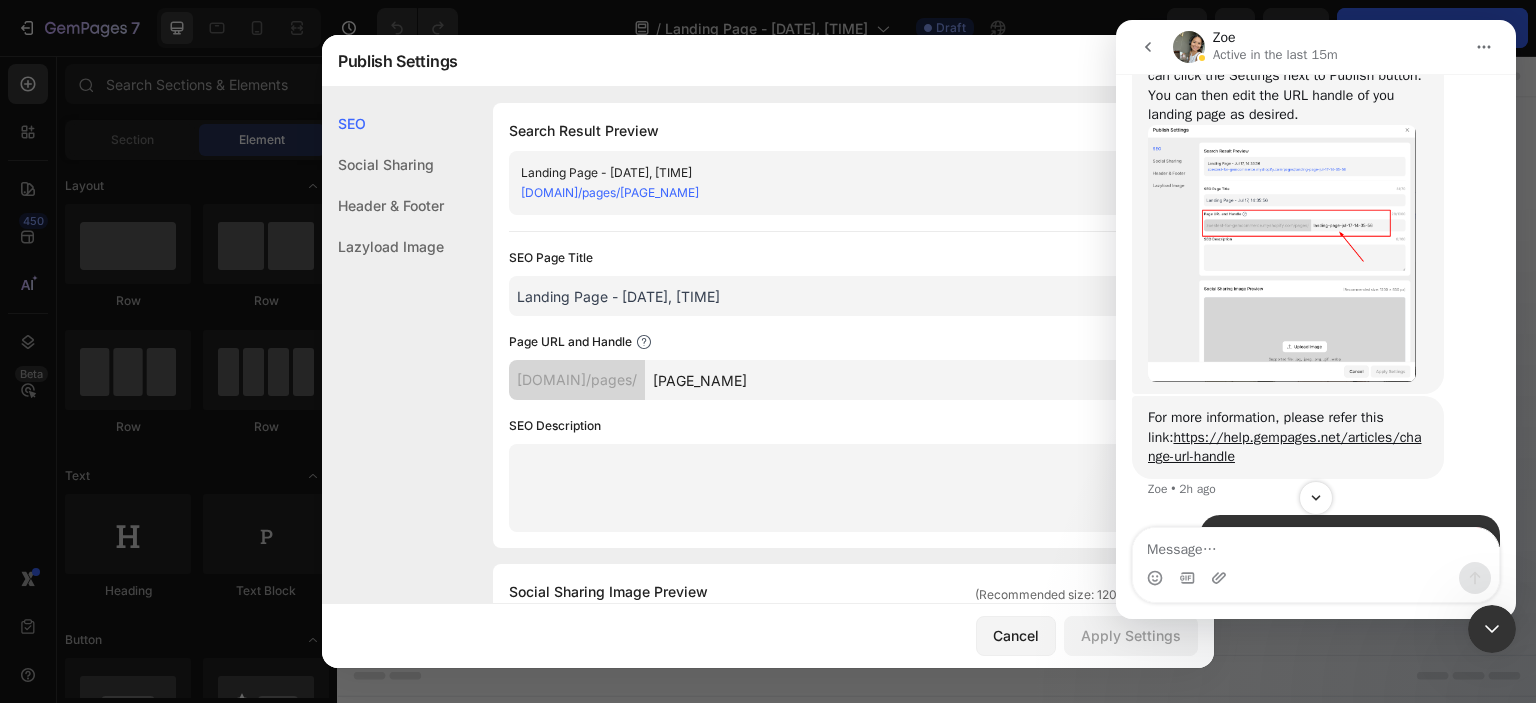 click on "SEO Page Title  30/70" at bounding box center (845, 258) 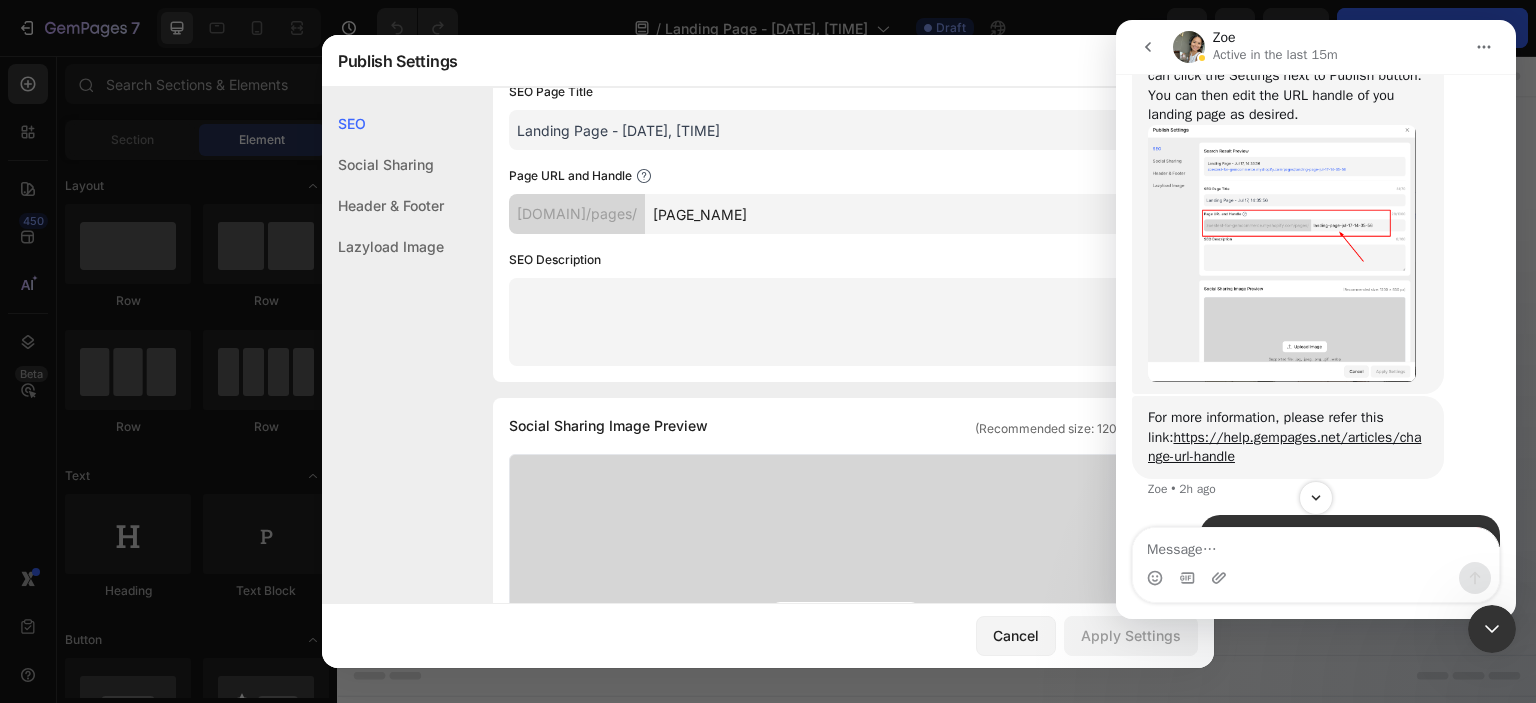 scroll, scrollTop: 0, scrollLeft: 0, axis: both 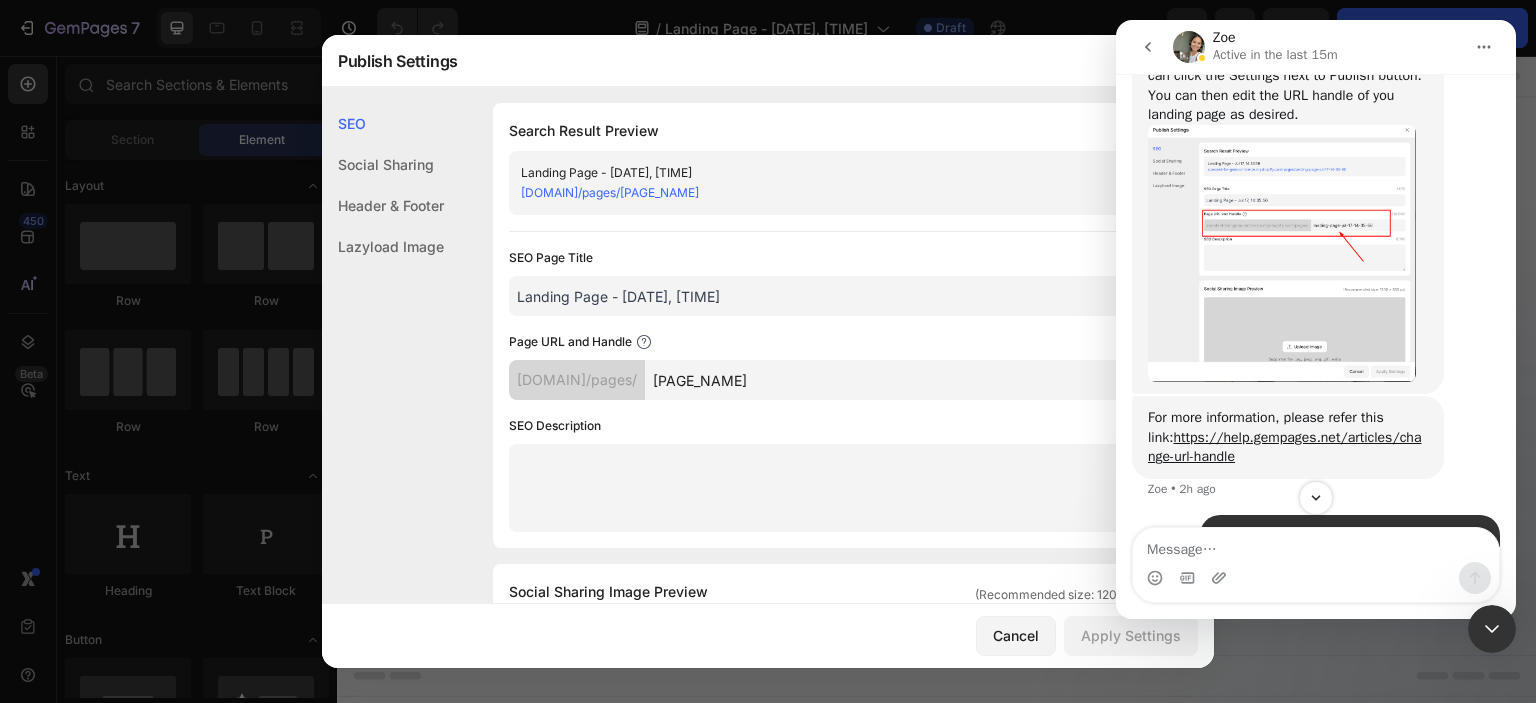 click on "[DOMAIN]/pages/[PAGE_NAME]" at bounding box center [610, 192] 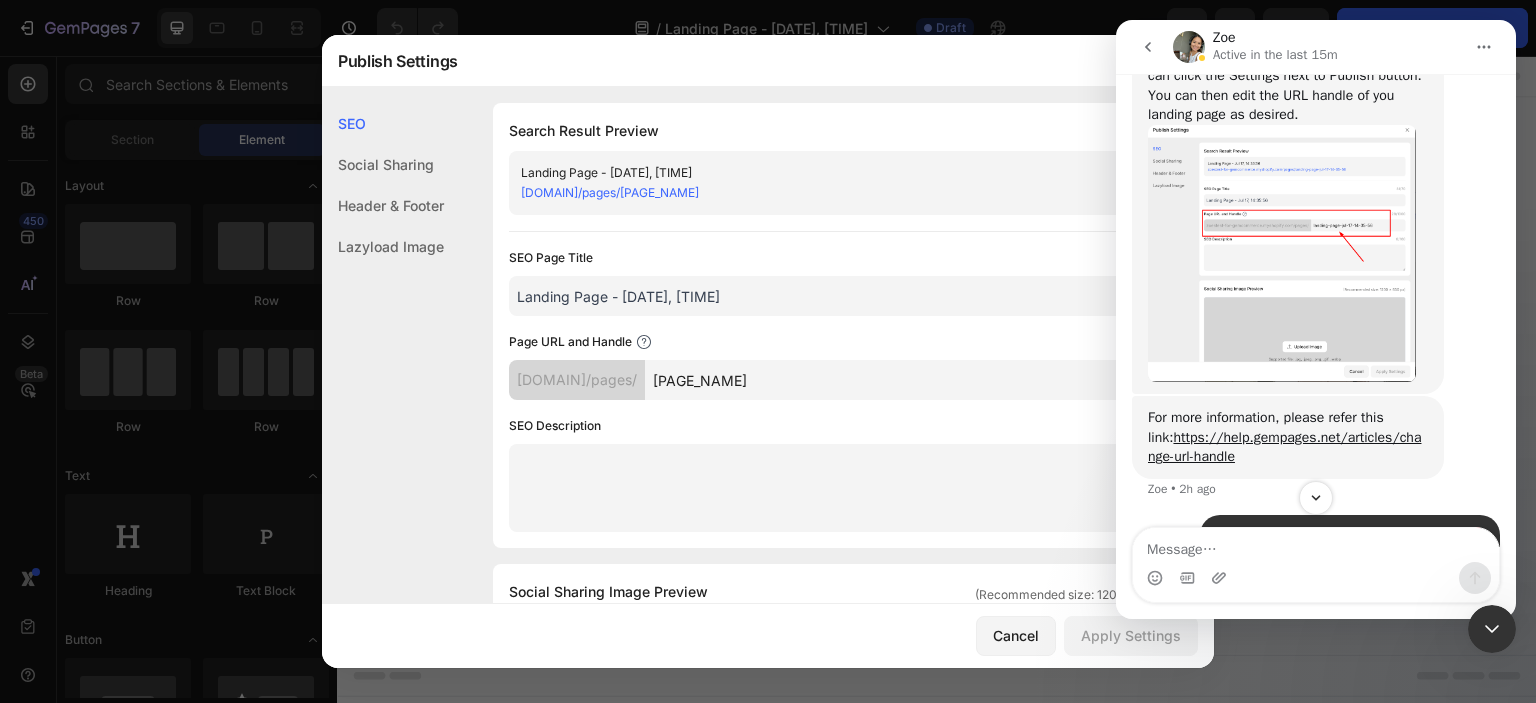 click on "Landing Page - [DATE], [TIME]" at bounding box center [845, 296] 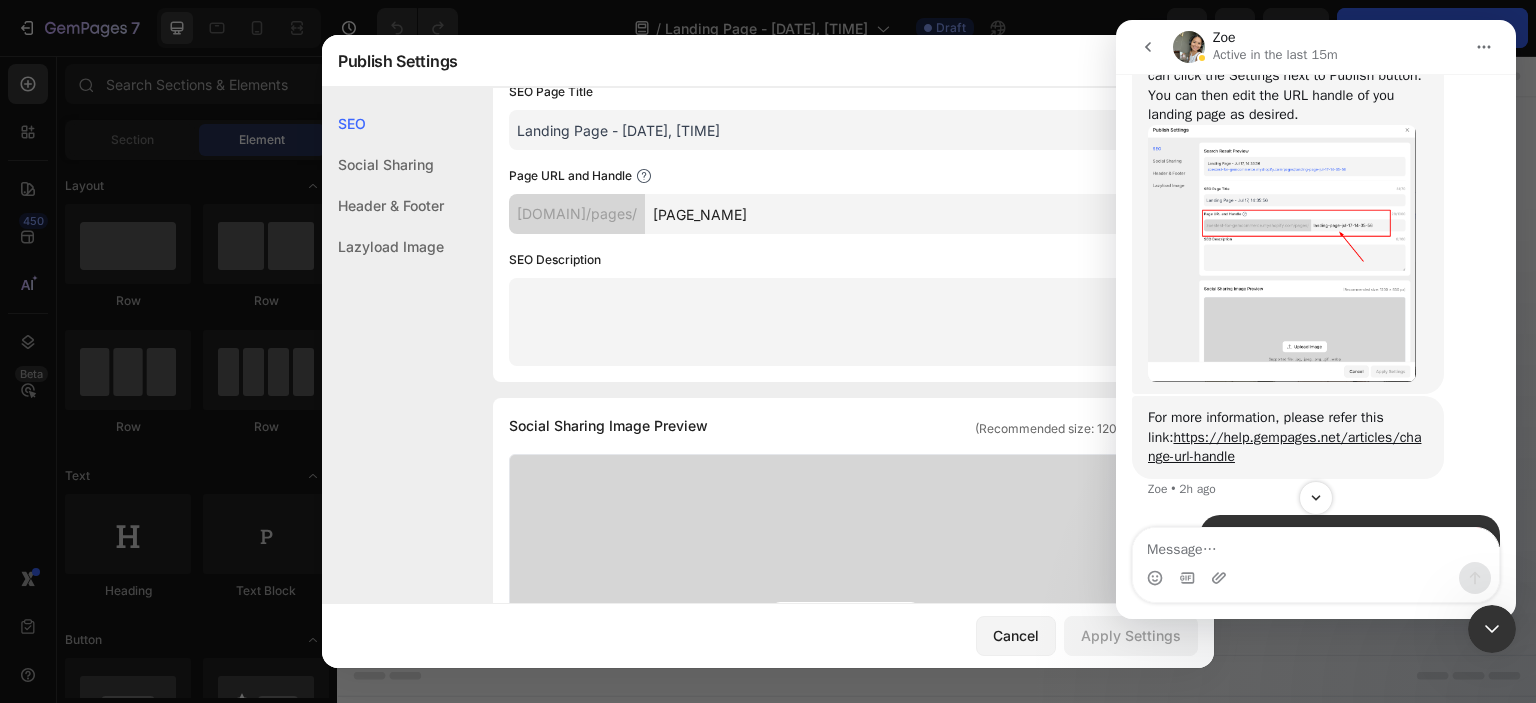 scroll, scrollTop: 0, scrollLeft: 0, axis: both 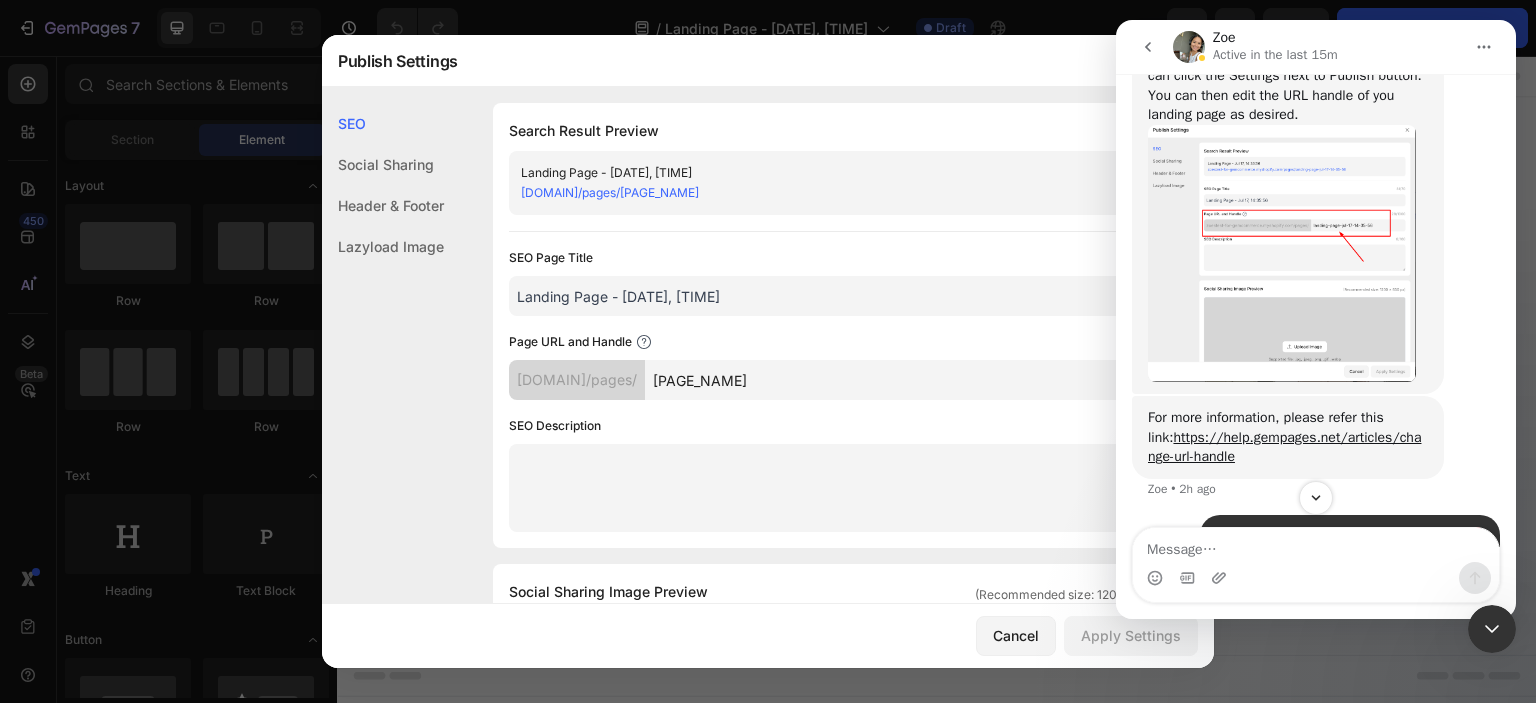 click 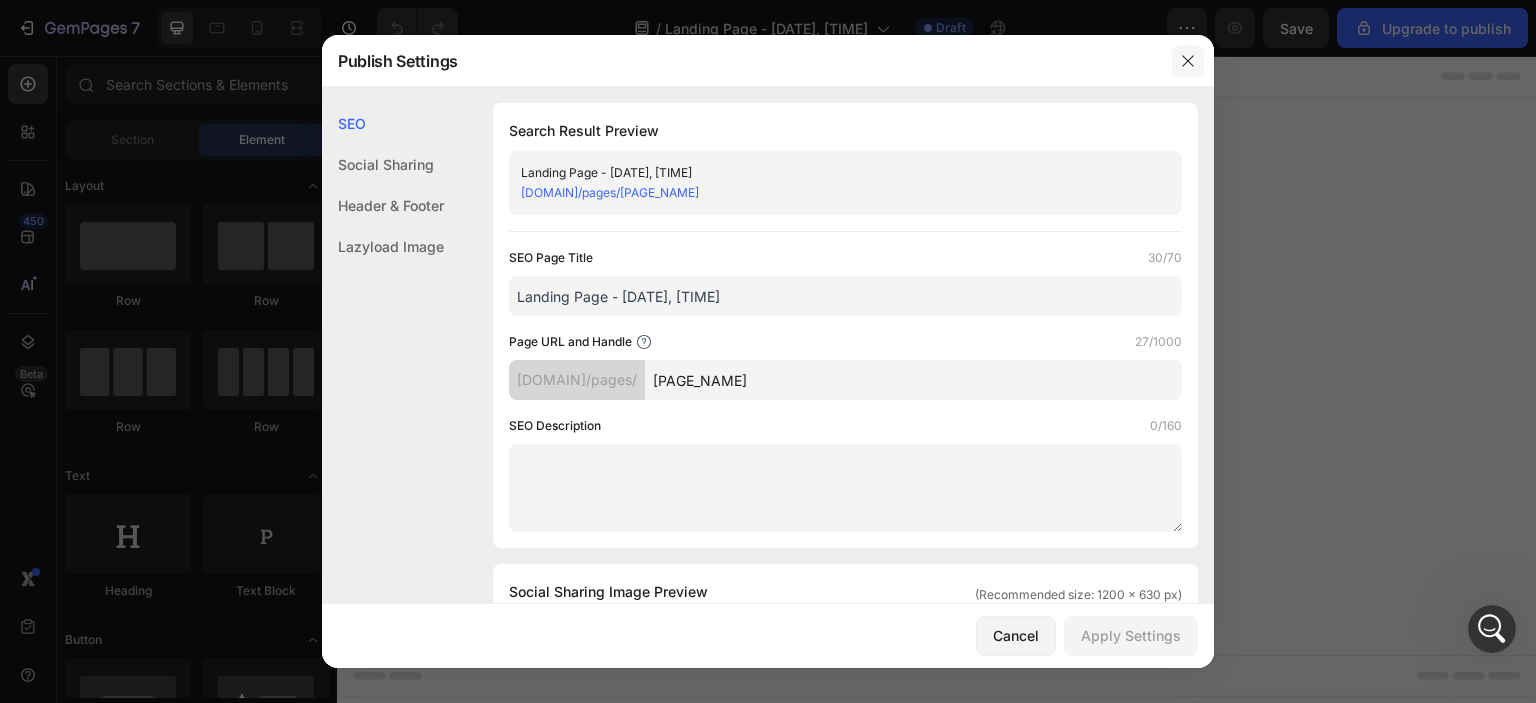click 